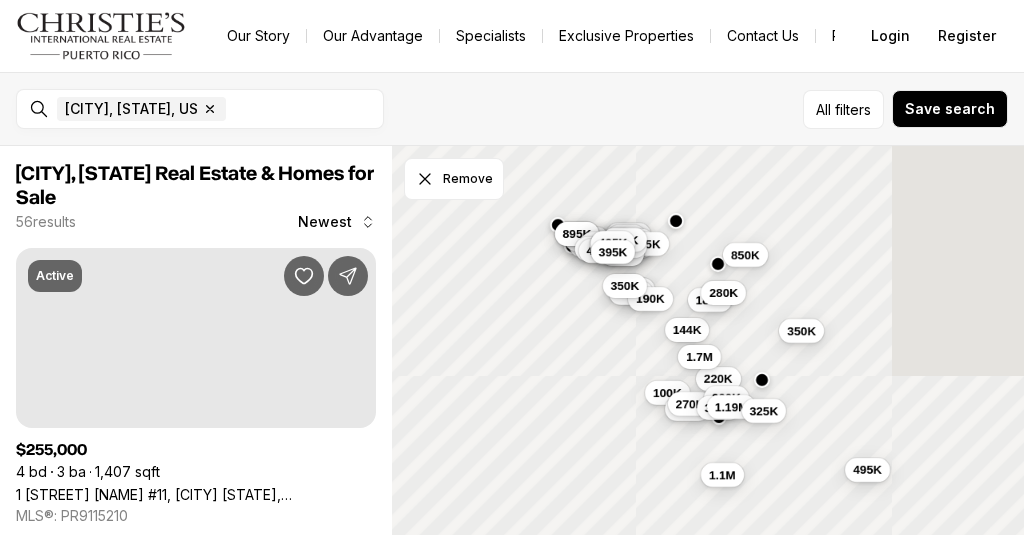 scroll, scrollTop: 0, scrollLeft: 0, axis: both 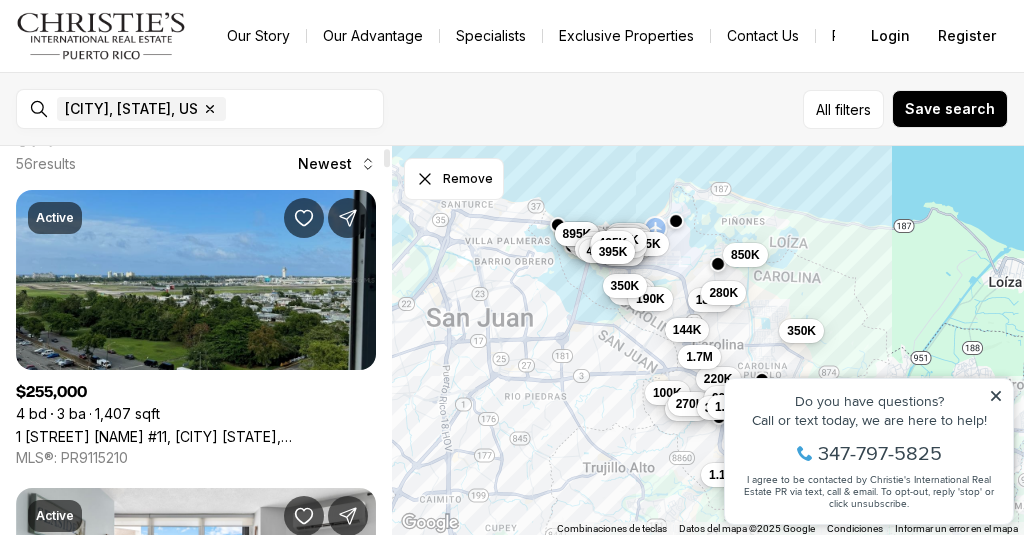 click on "[NUMBER] [STREET] [UNIT], [CITY] [STATE], [POSTAL_CODE]" at bounding box center [196, 436] 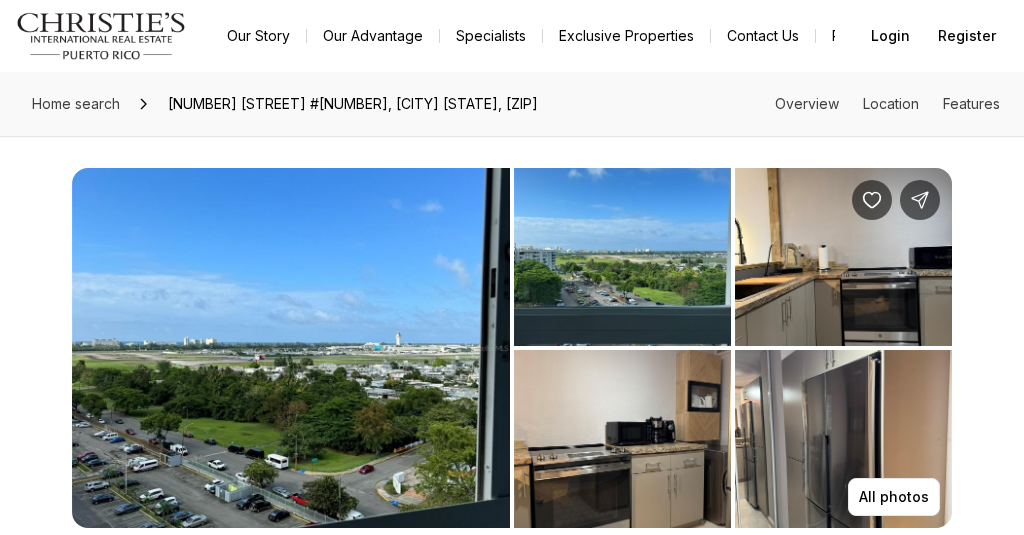 scroll, scrollTop: 0, scrollLeft: 0, axis: both 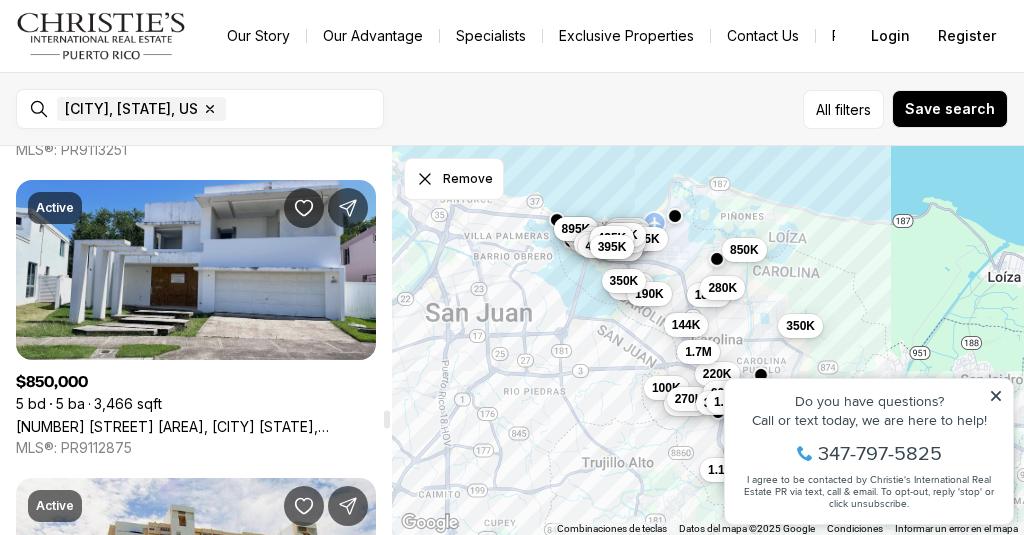 click on "Active" at bounding box center (55, 208) 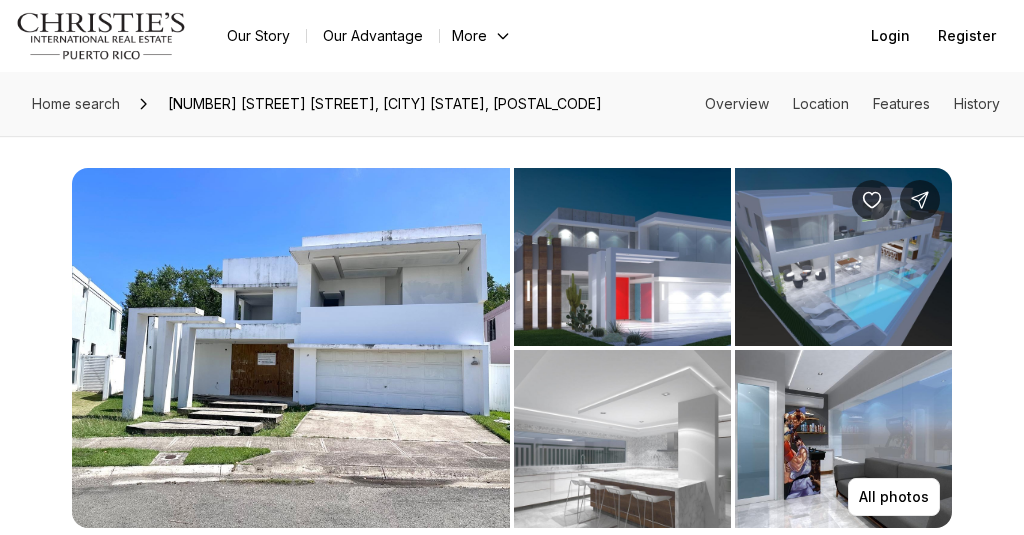 scroll, scrollTop: 0, scrollLeft: 0, axis: both 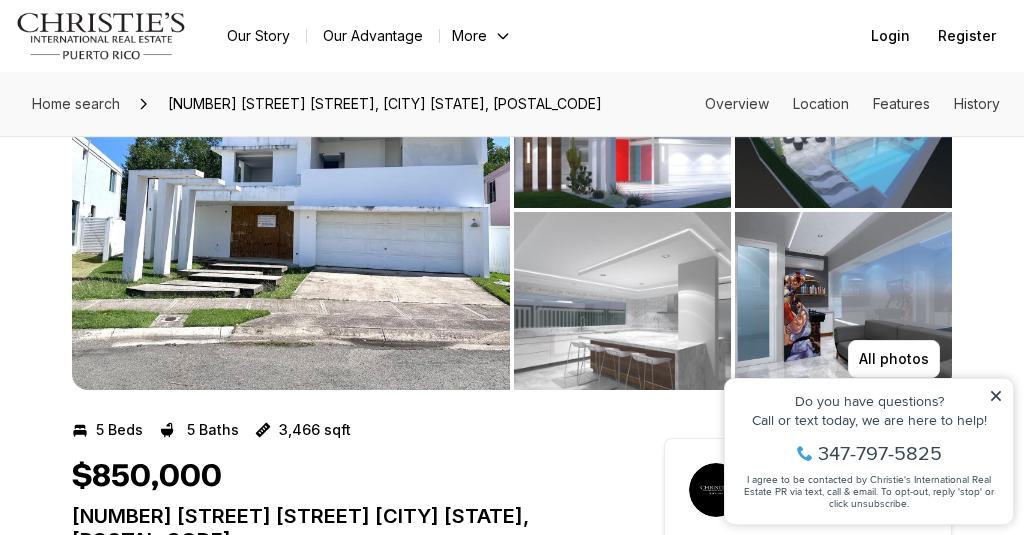 click on "Property added to favorites              View 3 saved properties                              Property added to favorites                  Do you have questions?   Call or text today, we are here to help!             347-797-5825       I agree to be contacted by Christie's International Real Estate PR via text, call & email. To opt-out, reply 'stop' or click unsubscribe." 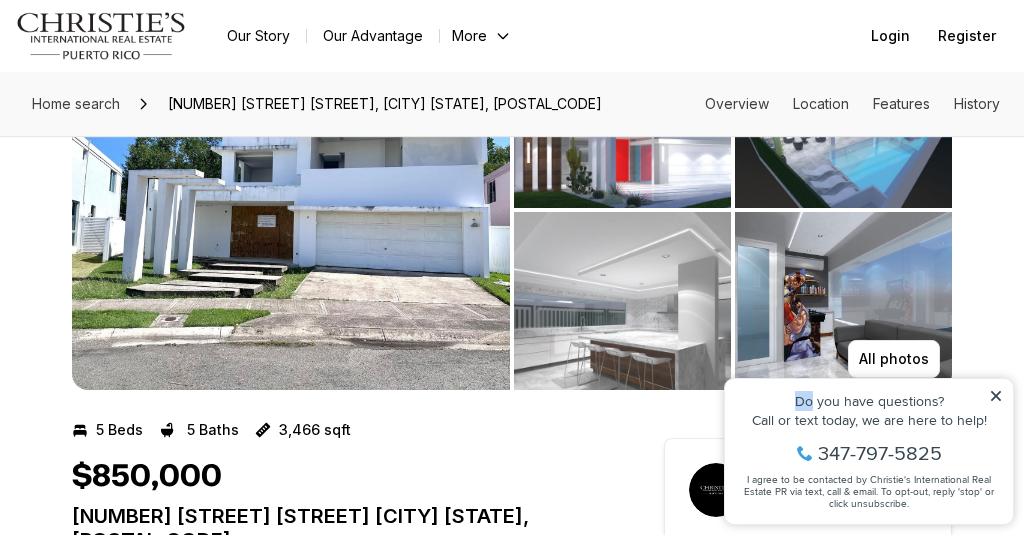 click on "Property added to favorites              View 3 saved properties                              Property added to favorites                  Do you have questions?   Call or text today, we are here to help!             347-797-5825       I agree to be contacted by Christie's International Real Estate PR via text, call & email. To opt-out, reply 'stop' or click unsubscribe." at bounding box center (869, 442) 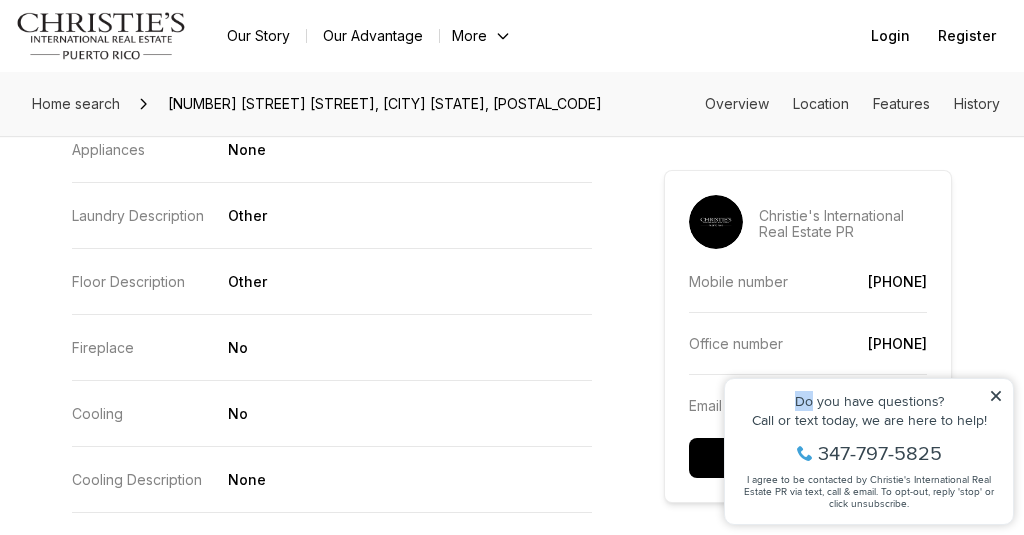 scroll, scrollTop: 2905, scrollLeft: 0, axis: vertical 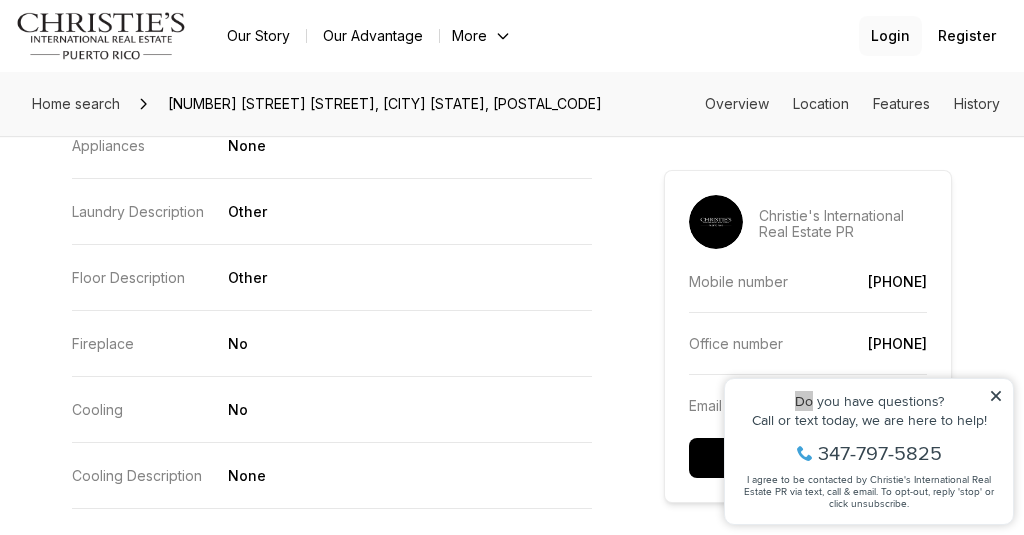 click on "Login" at bounding box center (890, 36) 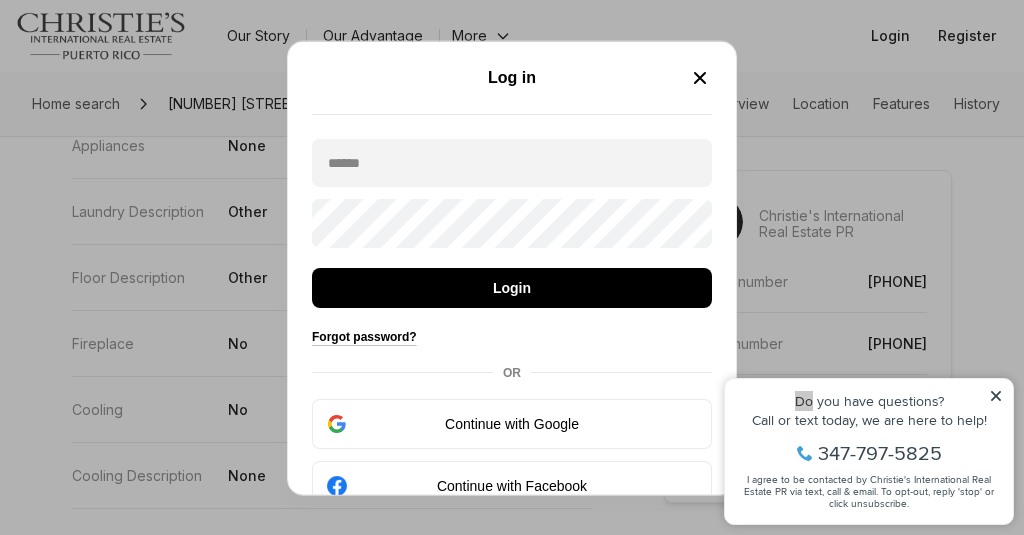 drag, startPoint x: 698, startPoint y: 80, endPoint x: 683, endPoint y: 66, distance: 20.518284 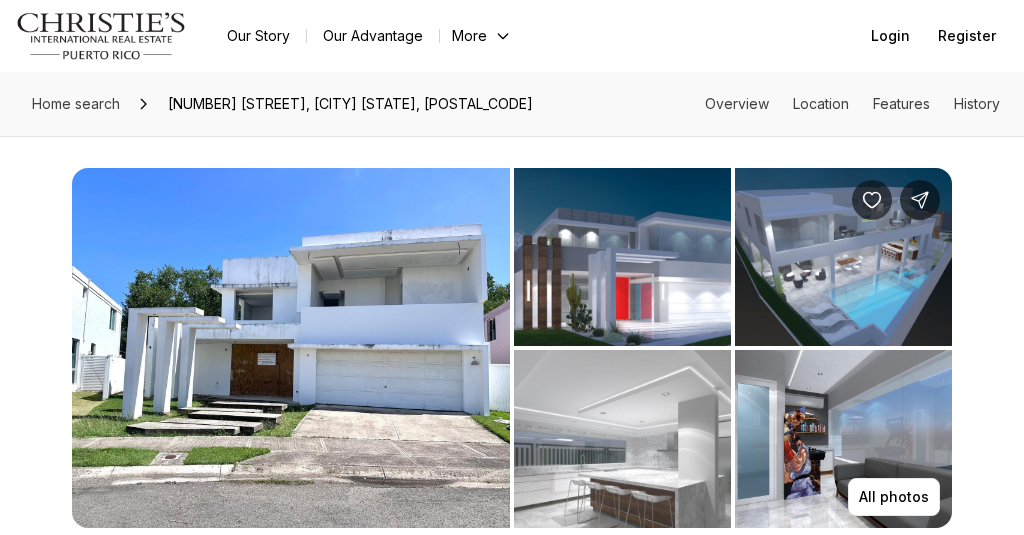 scroll, scrollTop: 792, scrollLeft: 0, axis: vertical 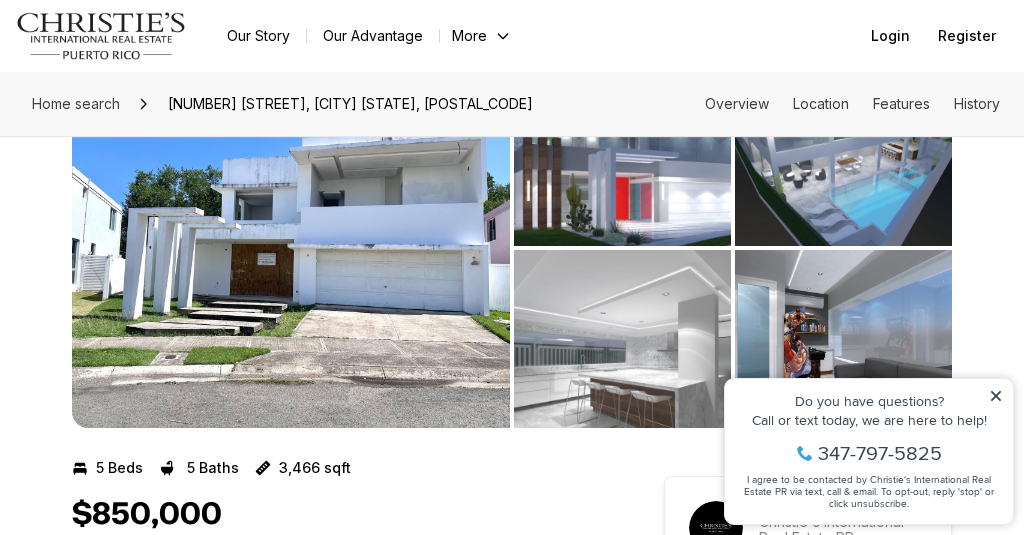 click at bounding box center (291, 248) 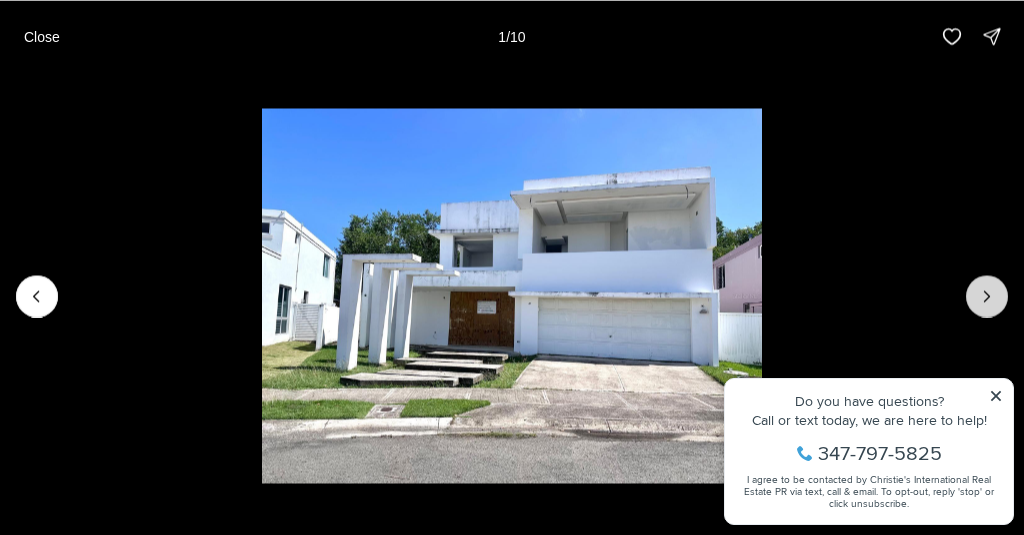 click 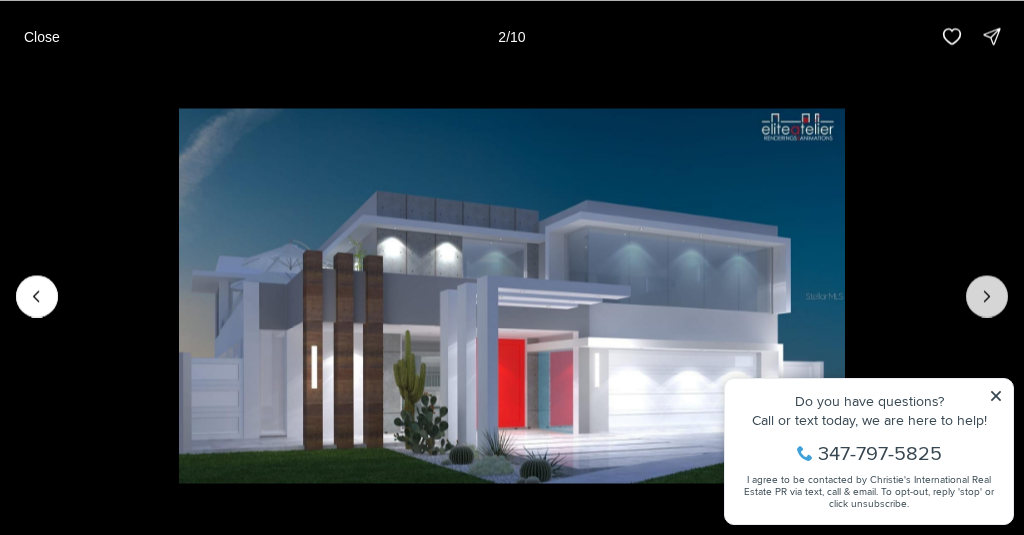 drag, startPoint x: 979, startPoint y: 296, endPoint x: 975, endPoint y: 286, distance: 10.770329 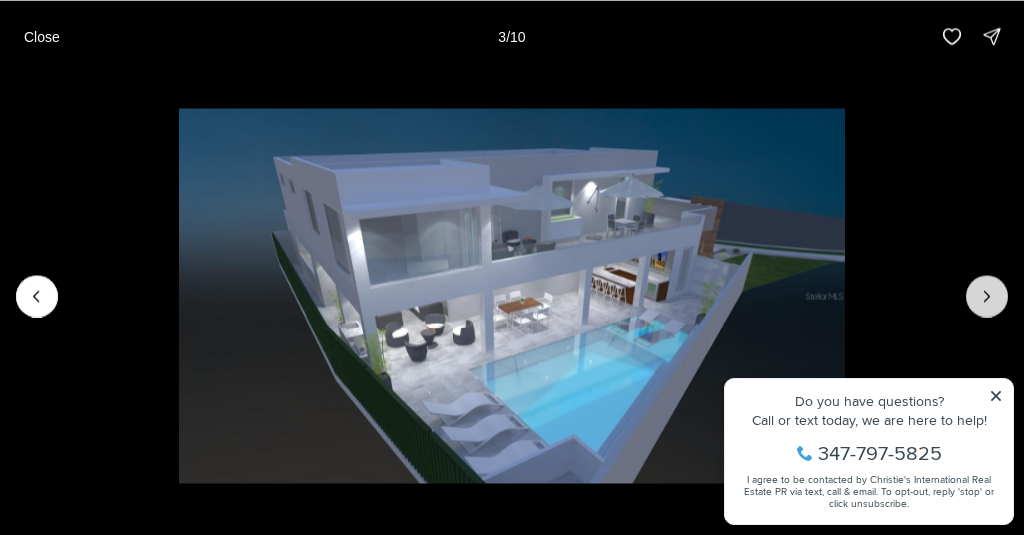 click 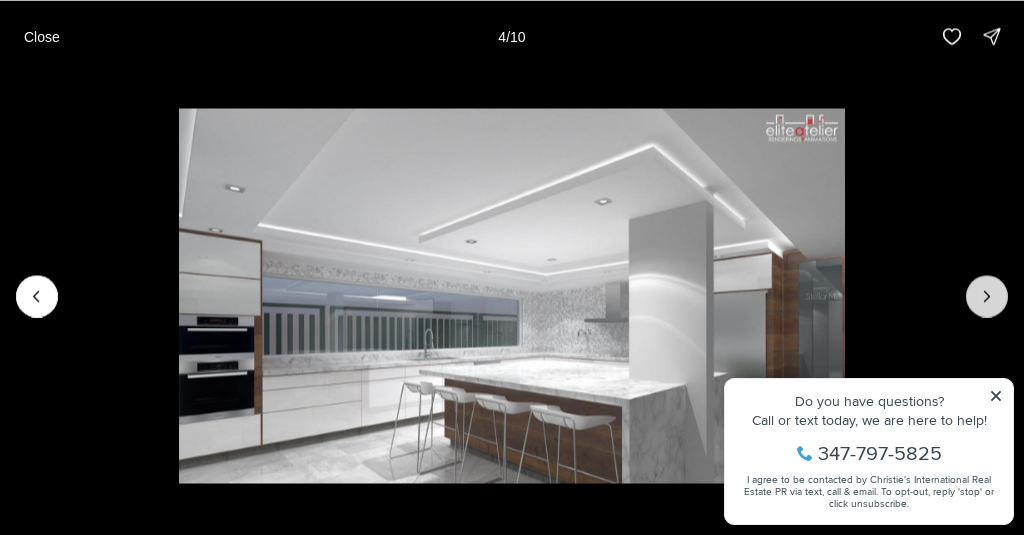 click 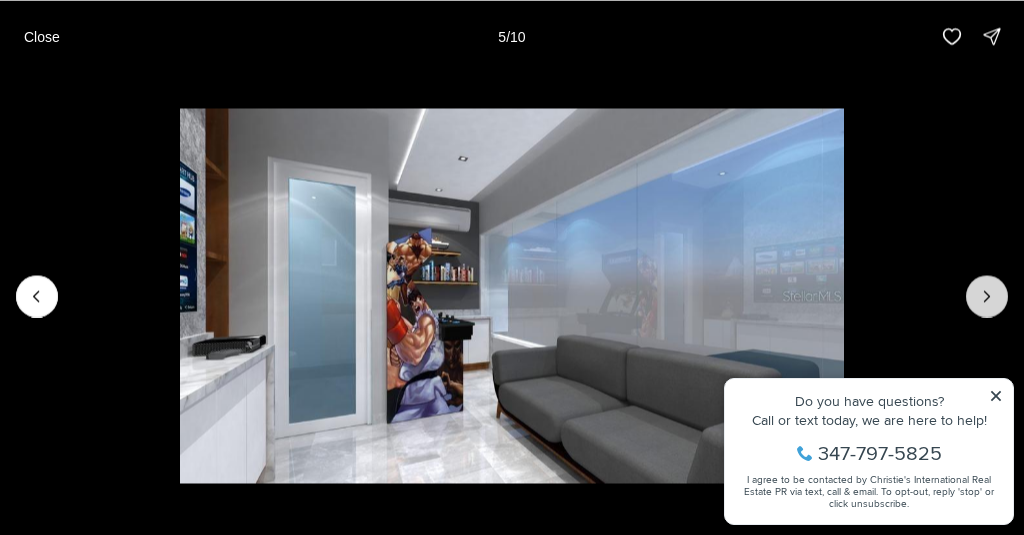 click 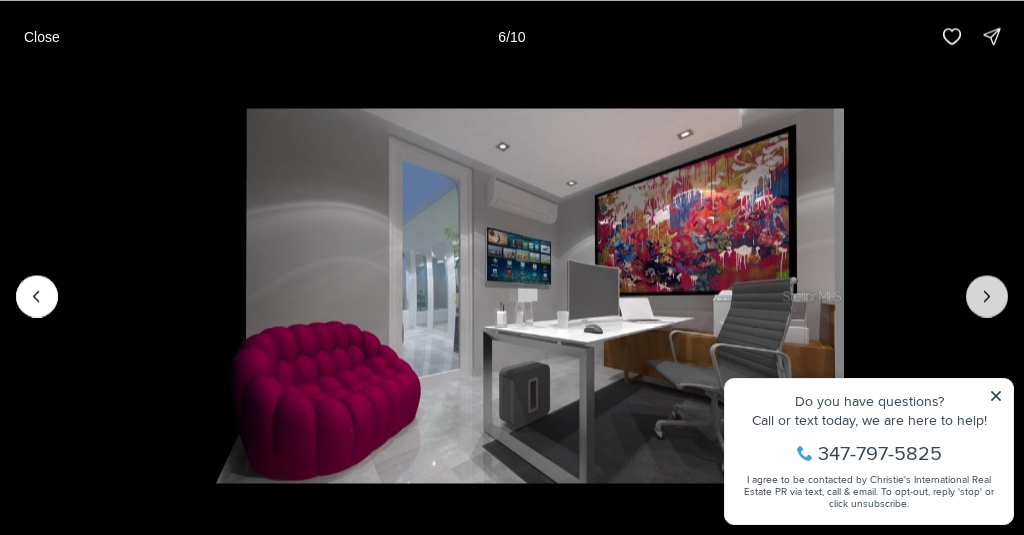click 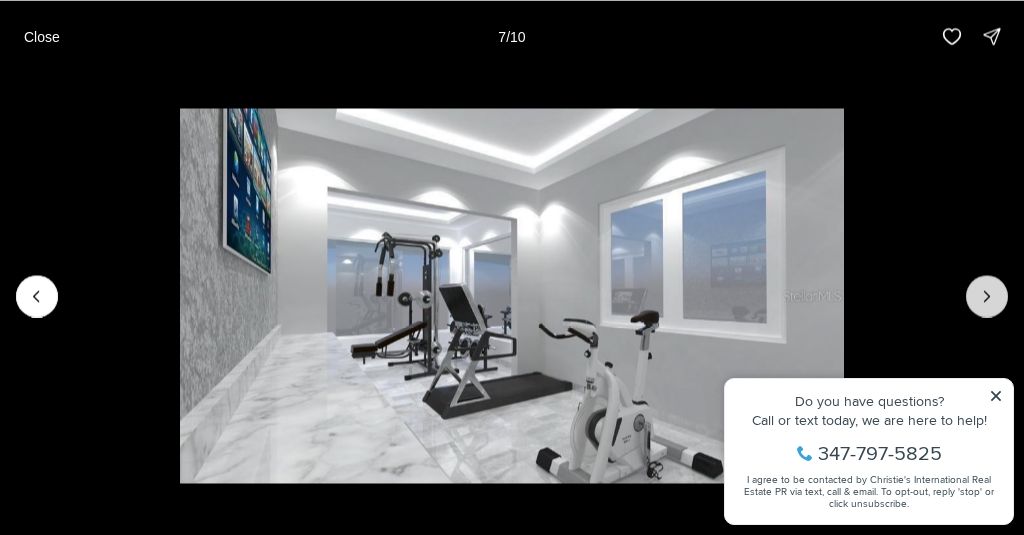 click 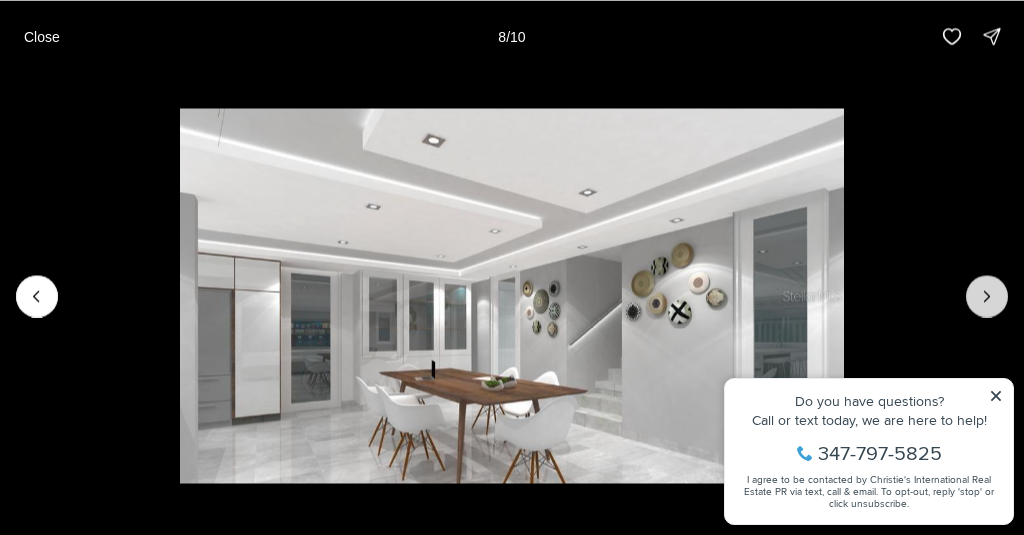 click at bounding box center [987, 296] 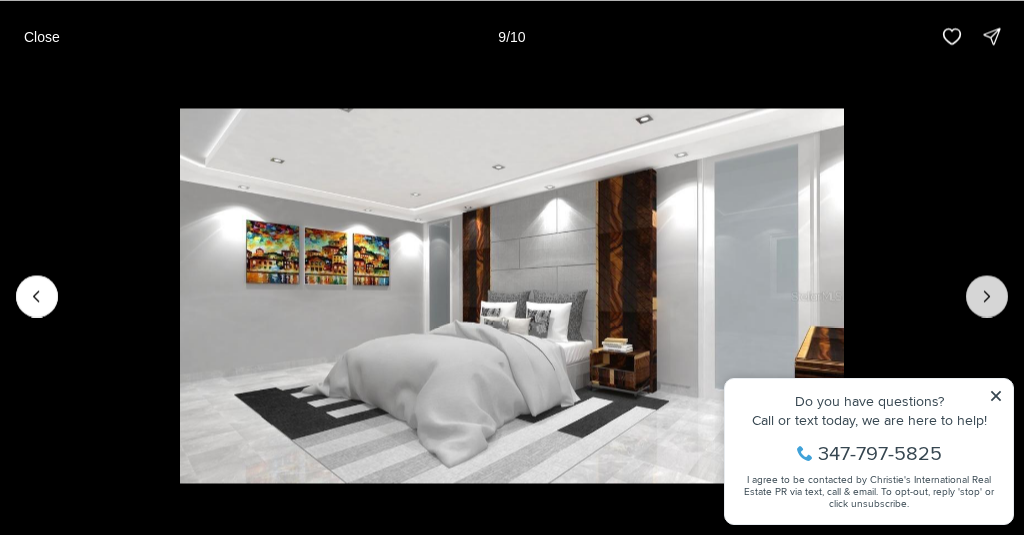 click at bounding box center (987, 296) 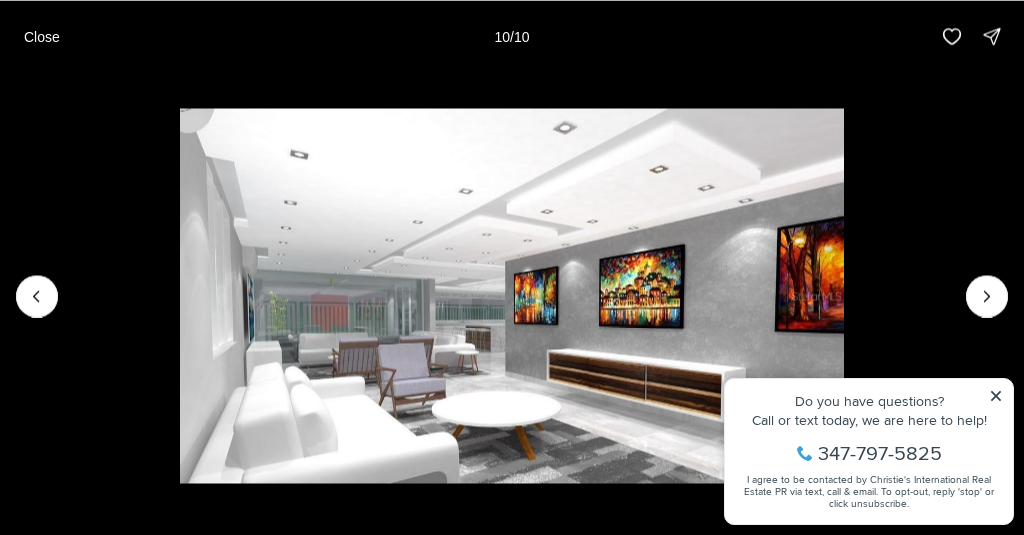 click at bounding box center [987, 296] 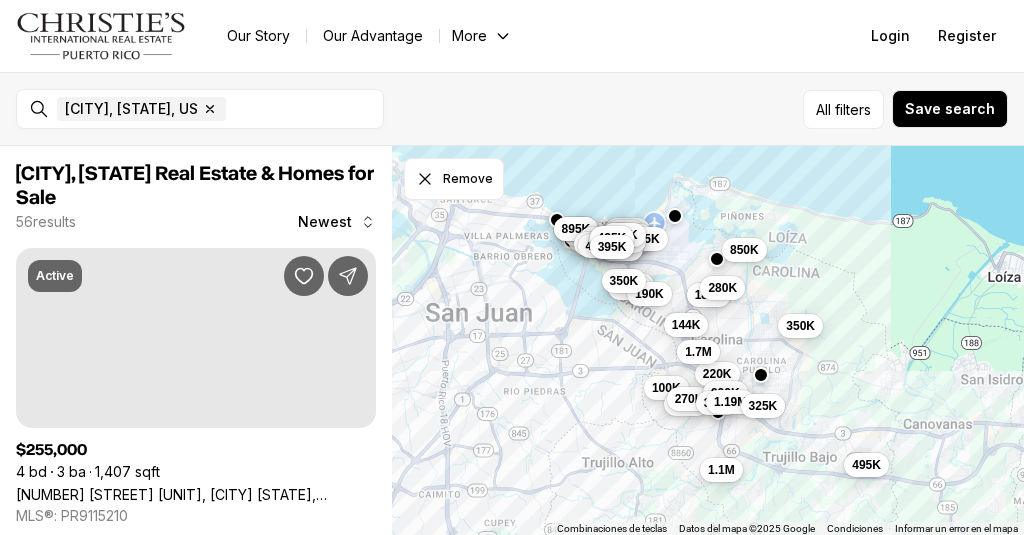 scroll, scrollTop: 0, scrollLeft: 0, axis: both 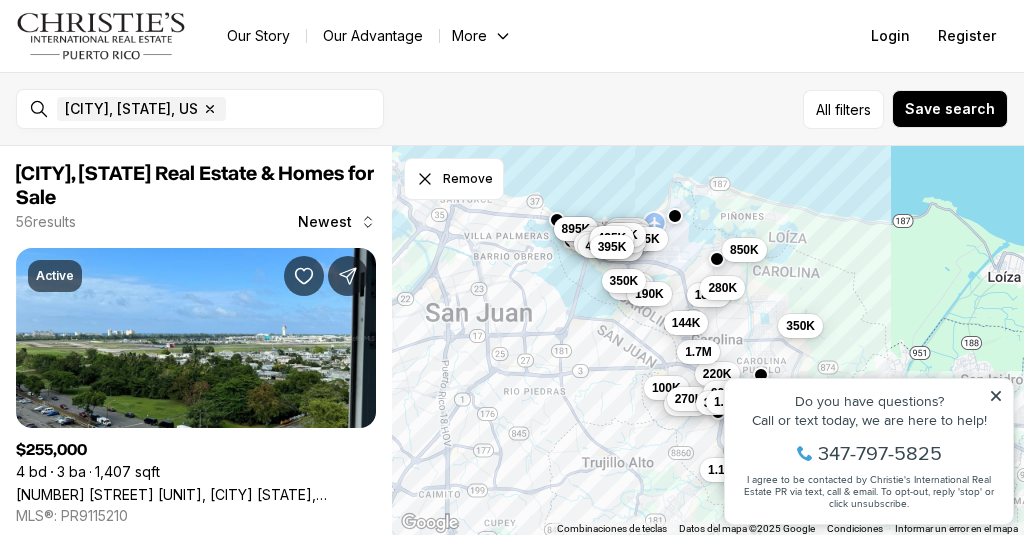 drag, startPoint x: 674, startPoint y: 327, endPoint x: 666, endPoint y: 311, distance: 17.888544 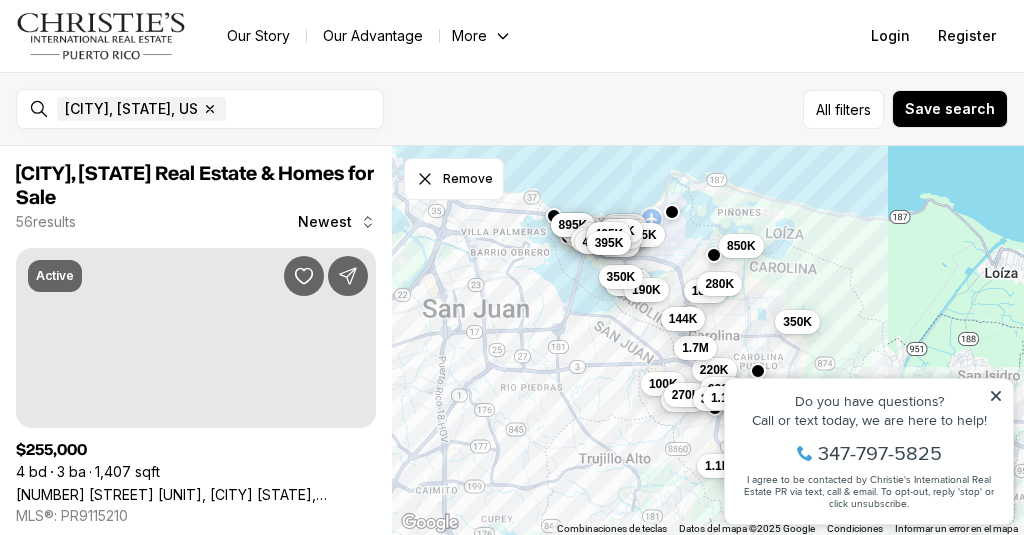 click on "144K" at bounding box center [683, 319] 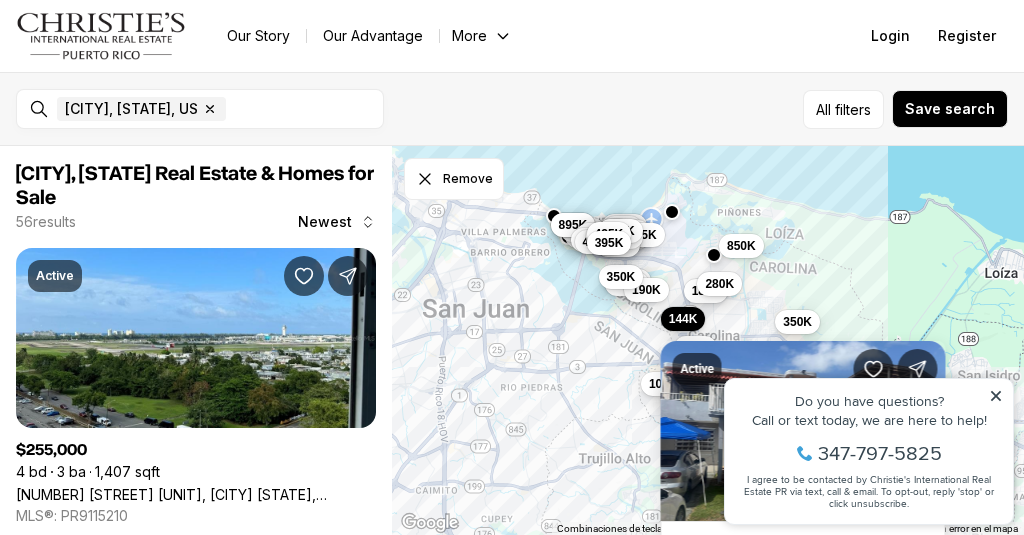 click 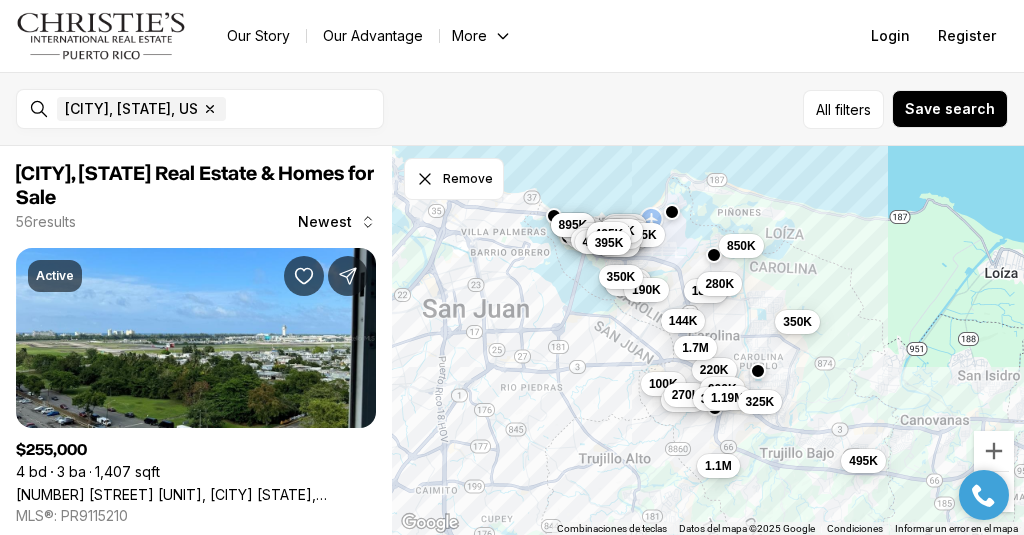 click on "255K 170K 345K 1.4M 515K 225K 15M 4M 420K 895K 250K 425K 235K 535K 650K 559K 190K 1M 144K 575K 425K 350K 375K 369K 1.2M 425K 100K 395K 325K 270K 495K 180K 220K 350K 280K 1.7M 900K 1.1M 850K 340K 1.19M 325K" at bounding box center (708, 341) 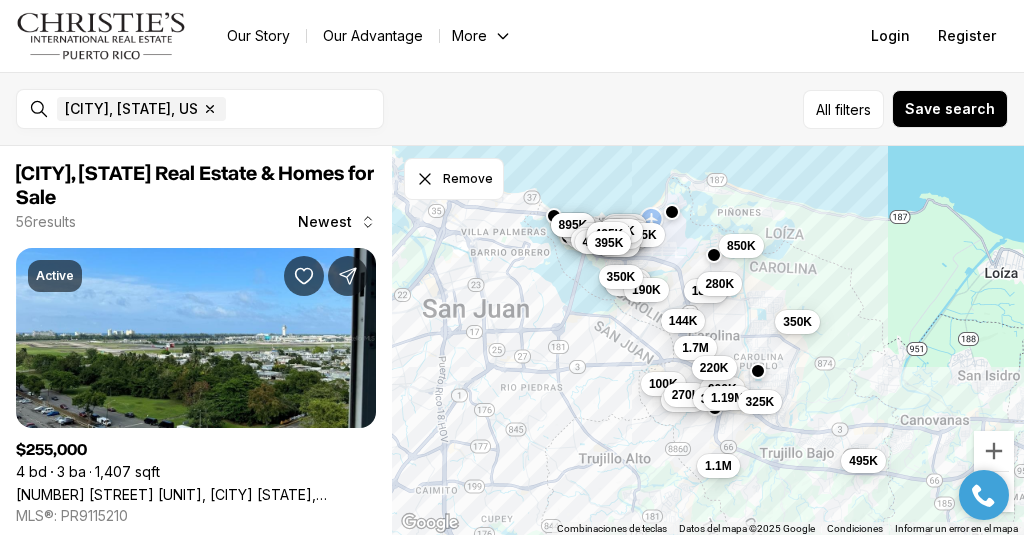 click on "220K" at bounding box center [714, 368] 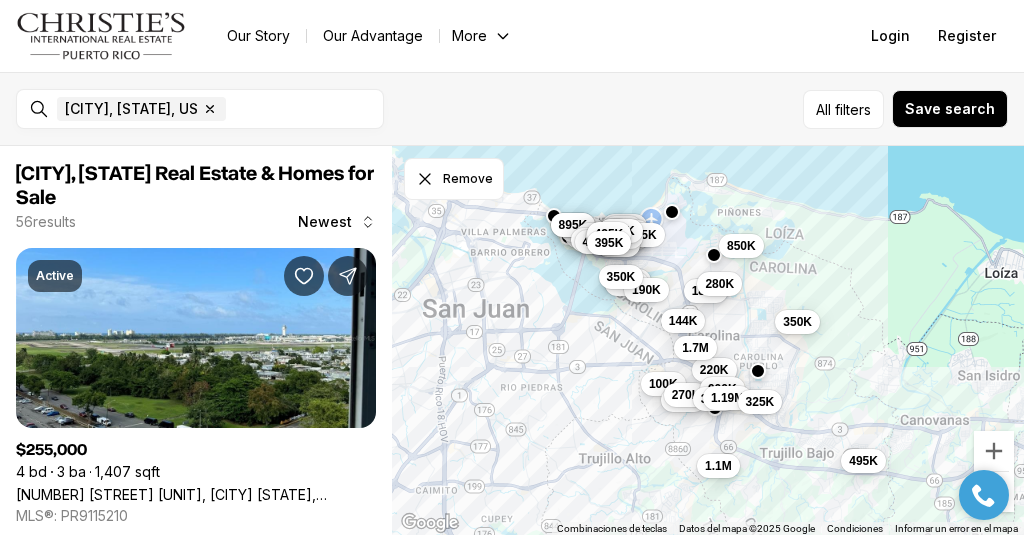 drag, startPoint x: 734, startPoint y: 339, endPoint x: 727, endPoint y: 328, distance: 13.038404 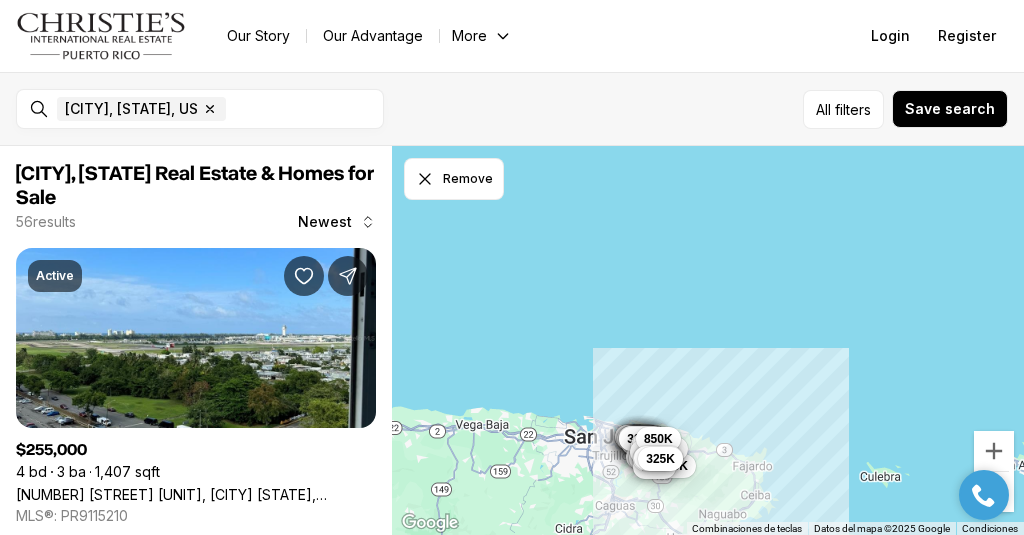 click on "255K 170K 345K 1.4M 515K 225K 15M 4M 420K 895K 250K 425K 235K 535K 650K 559K 190K 1M 144K 575K 425K 350K 375K 369K 1.2M 425K 100K 395K 325K 270K 495K 180K 220K 350K 280K 1.7M 900K 1.1M 850K 340K 1.19M 325K" at bounding box center [708, 341] 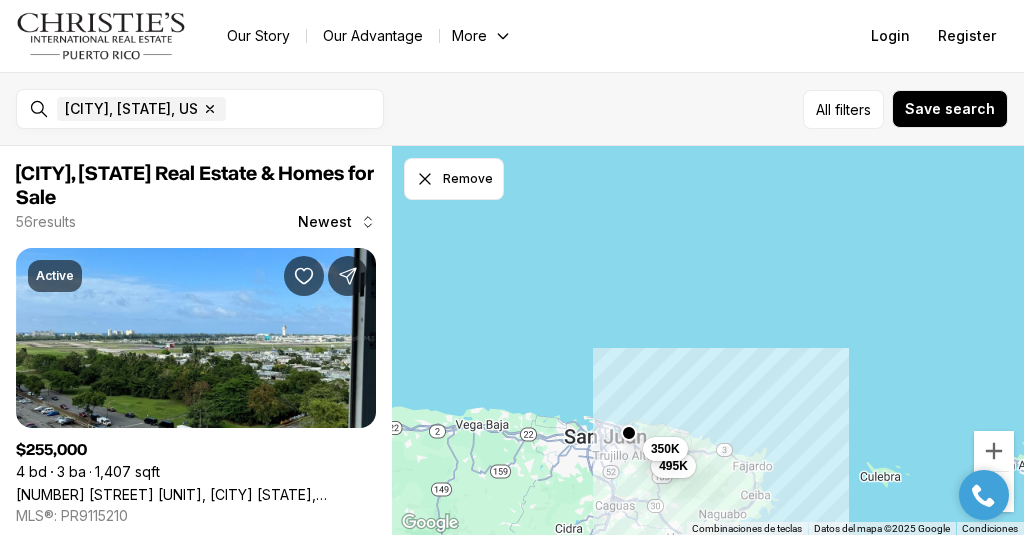 click on "495K 350K" at bounding box center (708, 341) 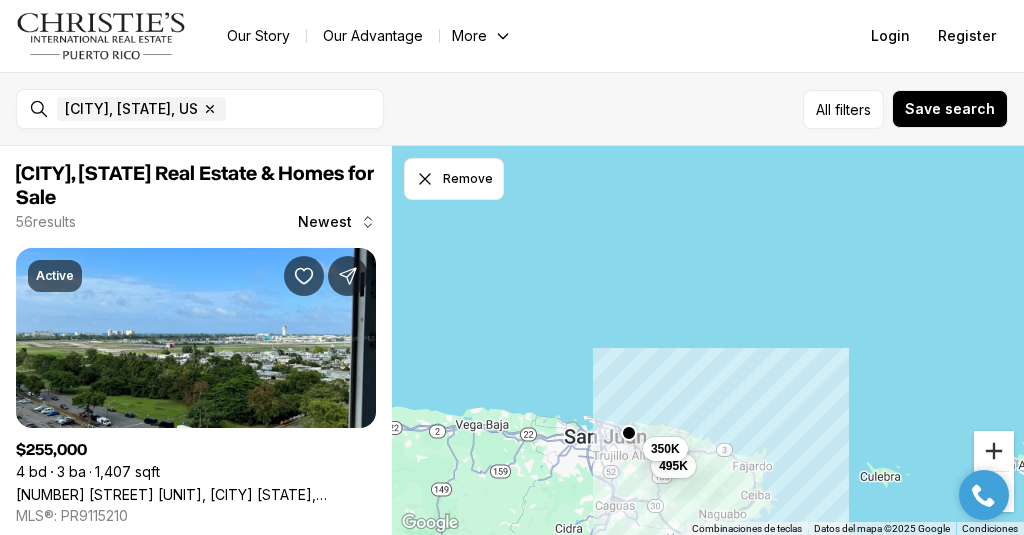 click at bounding box center (994, 451) 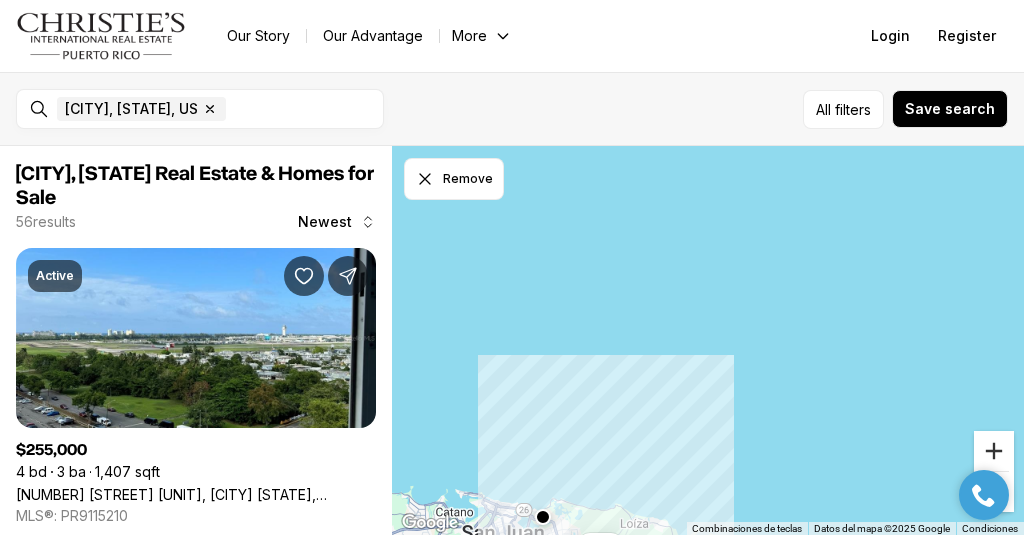 click at bounding box center [994, 451] 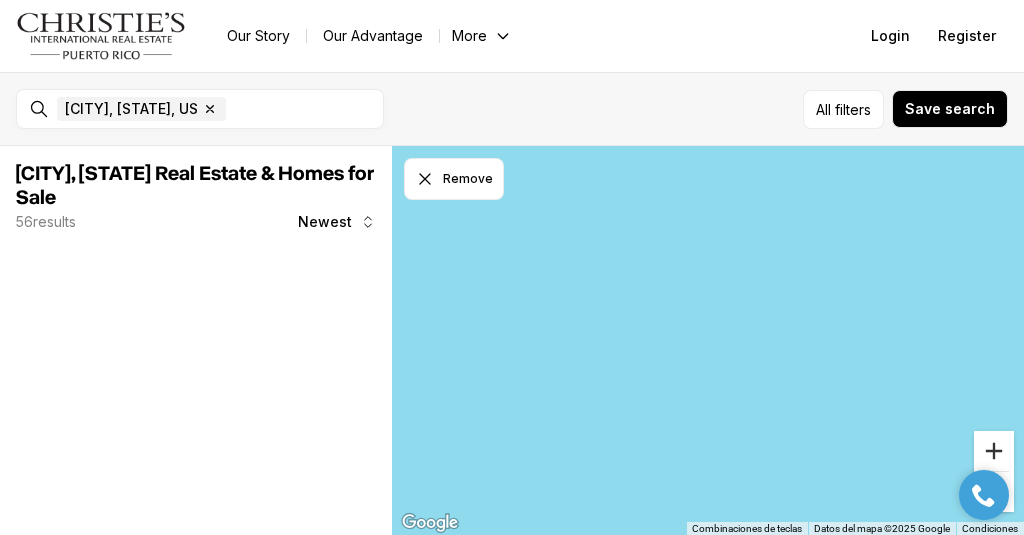 click at bounding box center [994, 451] 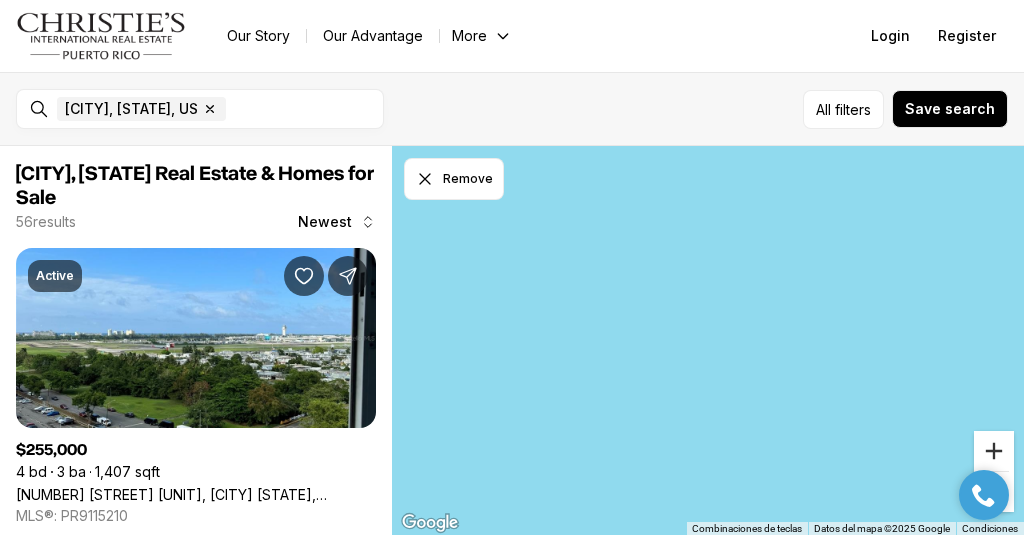 click at bounding box center (994, 451) 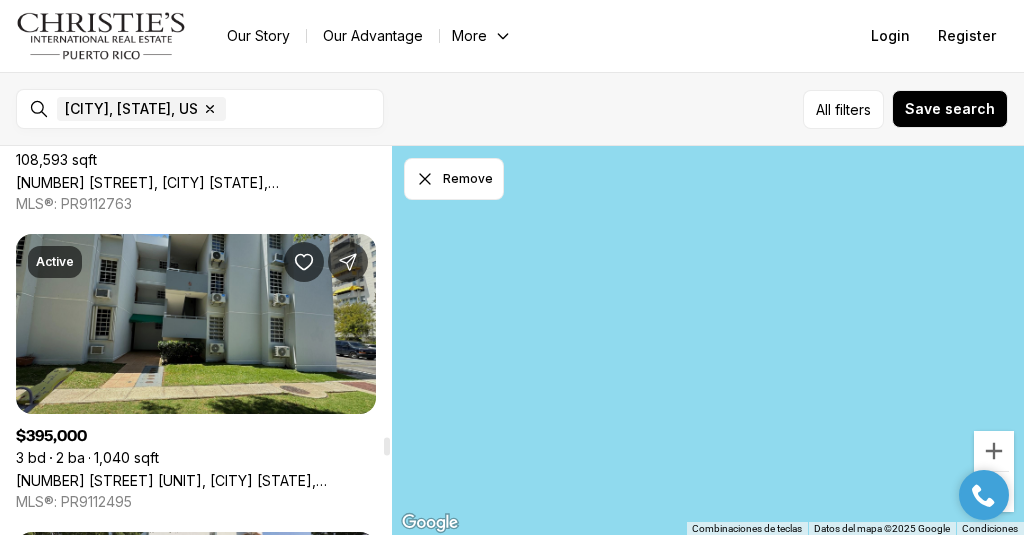 scroll, scrollTop: 12229, scrollLeft: 0, axis: vertical 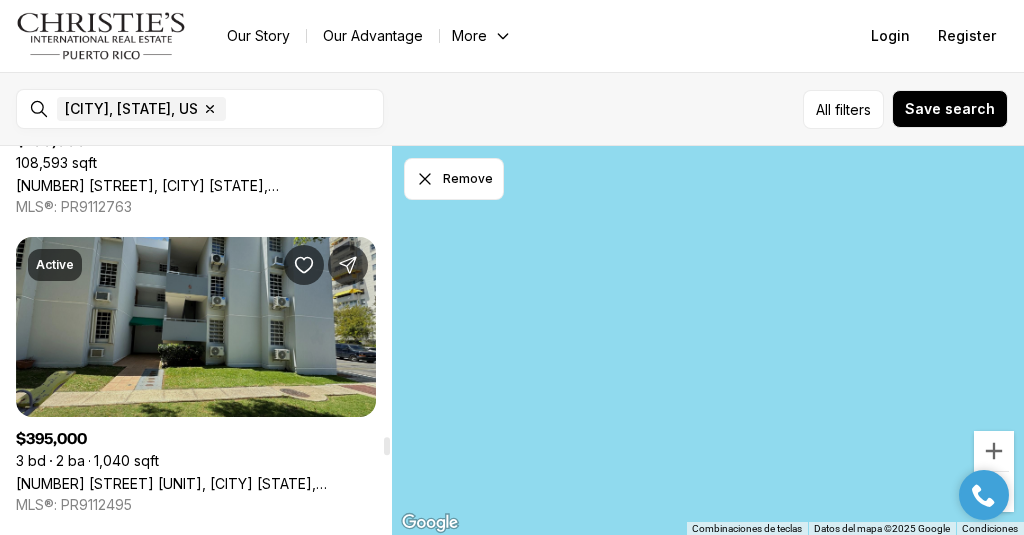 click on "[NUMBER] [STREET], [CITY] [STATE], [POSTAL_CODE]" at bounding box center [196, 483] 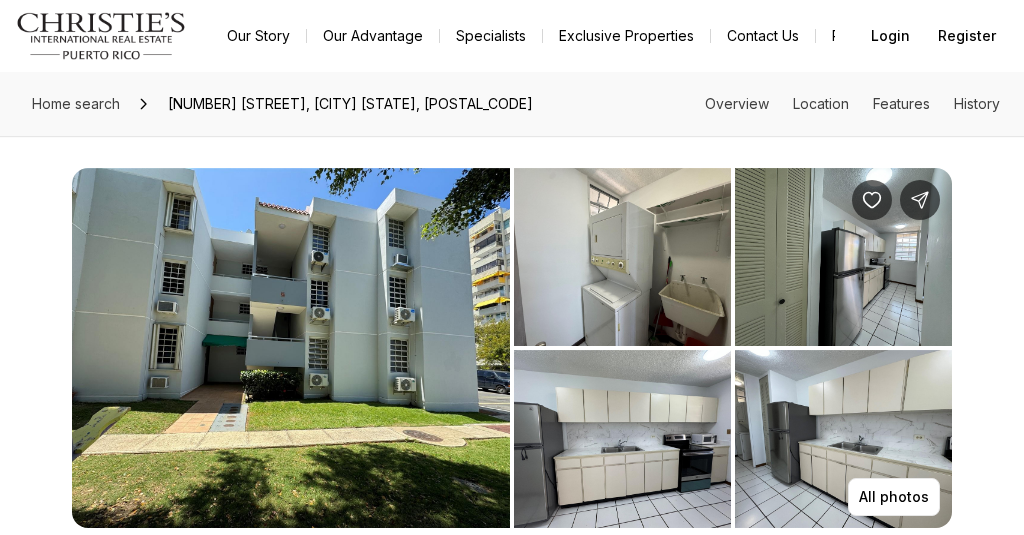 scroll, scrollTop: 0, scrollLeft: 0, axis: both 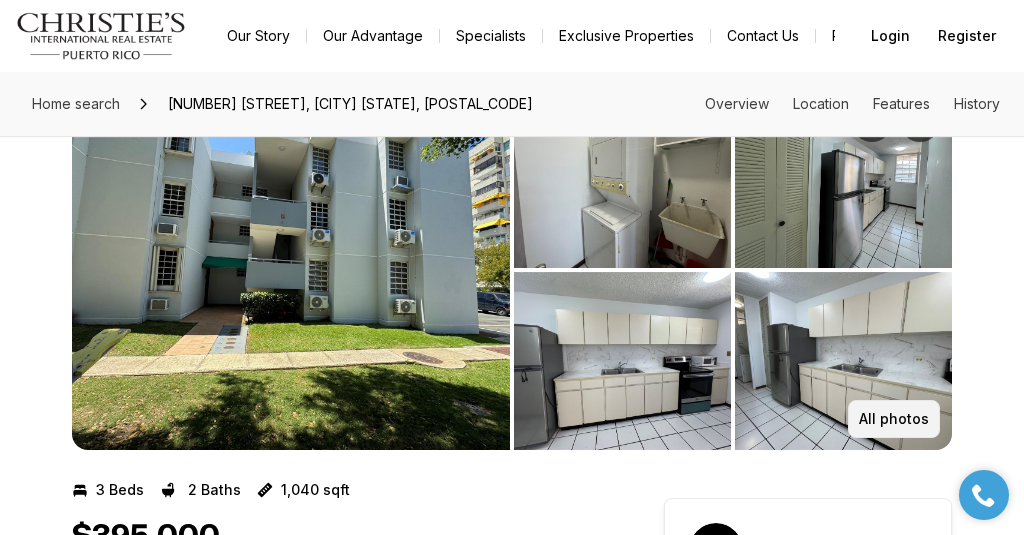 click on "All photos" at bounding box center (894, 419) 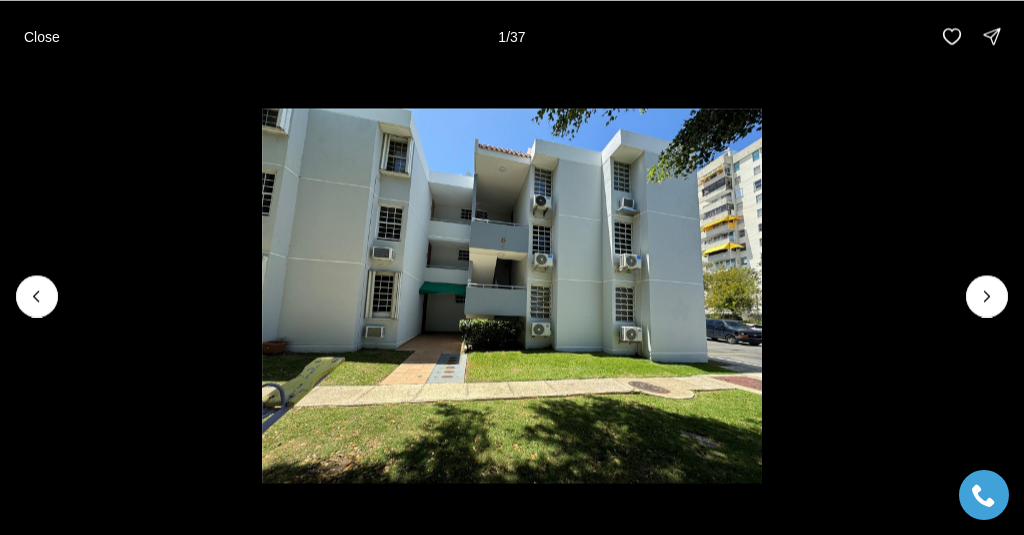 drag, startPoint x: 991, startPoint y: 289, endPoint x: 976, endPoint y: 264, distance: 29.15476 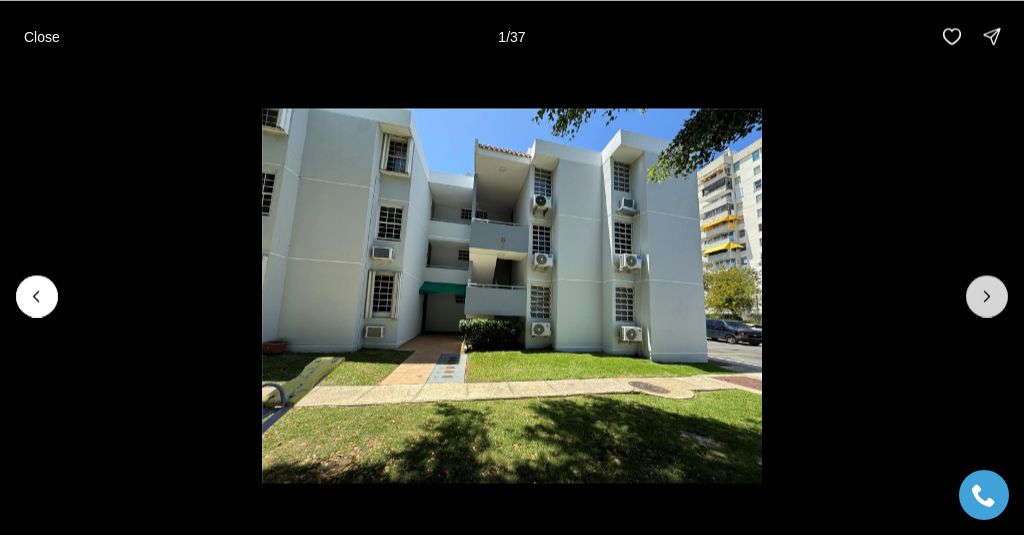 click at bounding box center (512, 295) 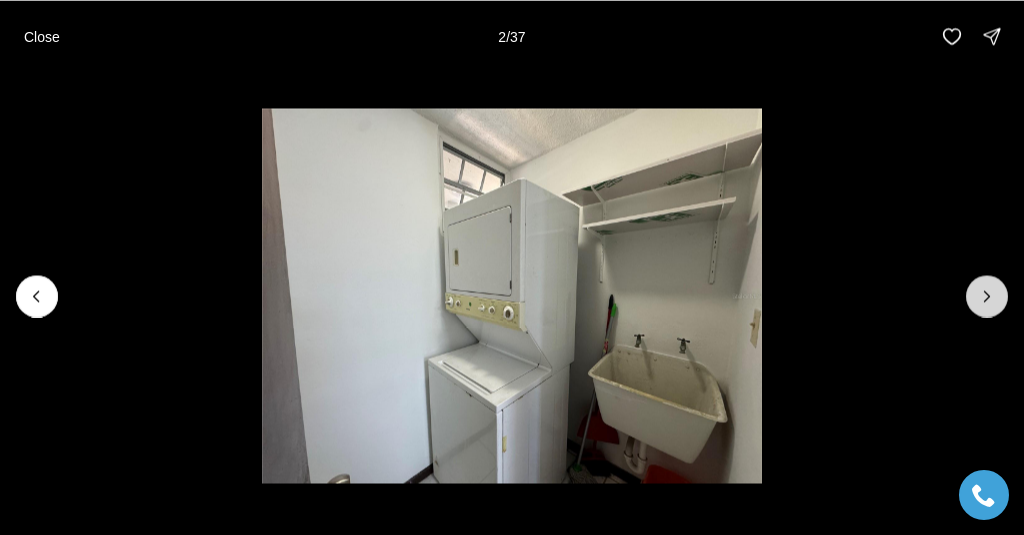 click 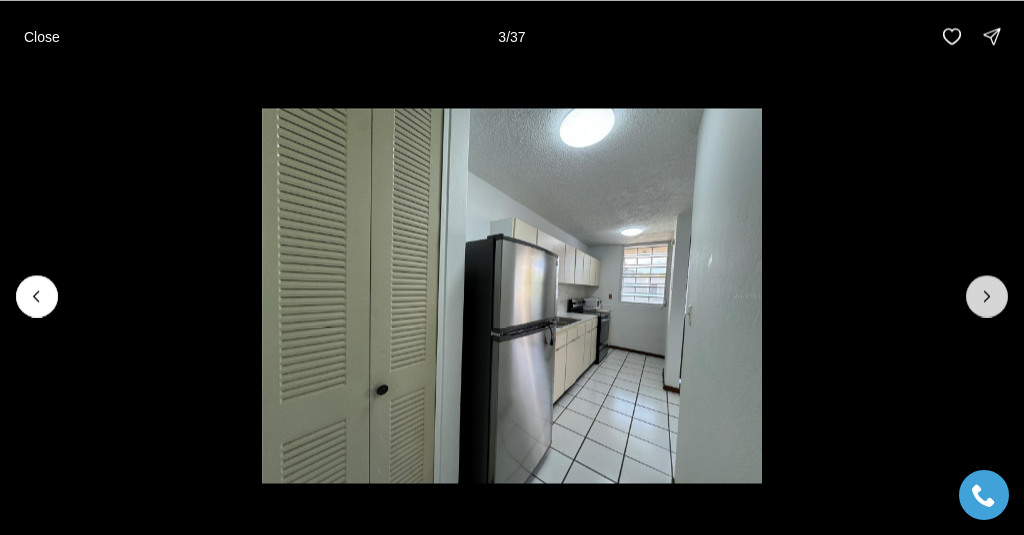 click at bounding box center (987, 296) 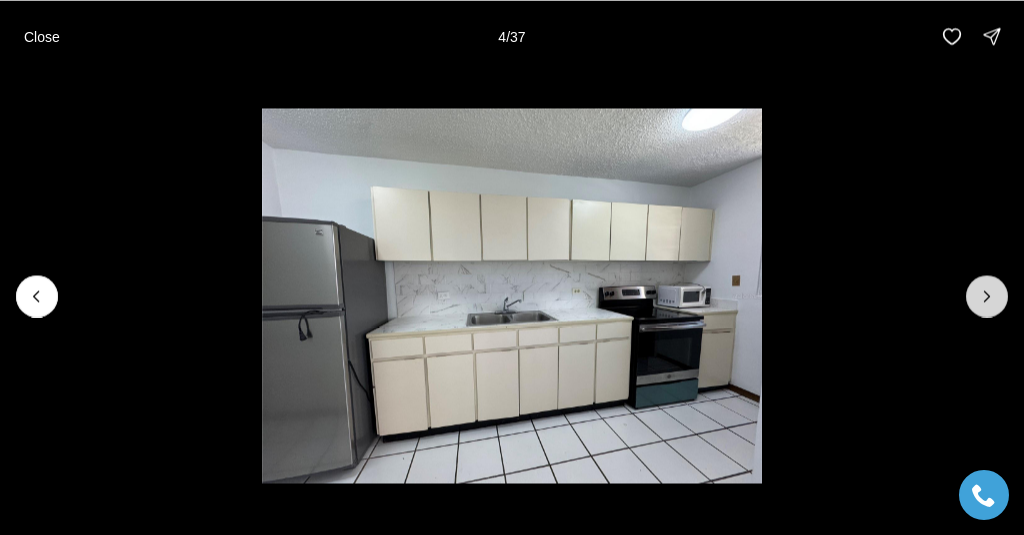 click 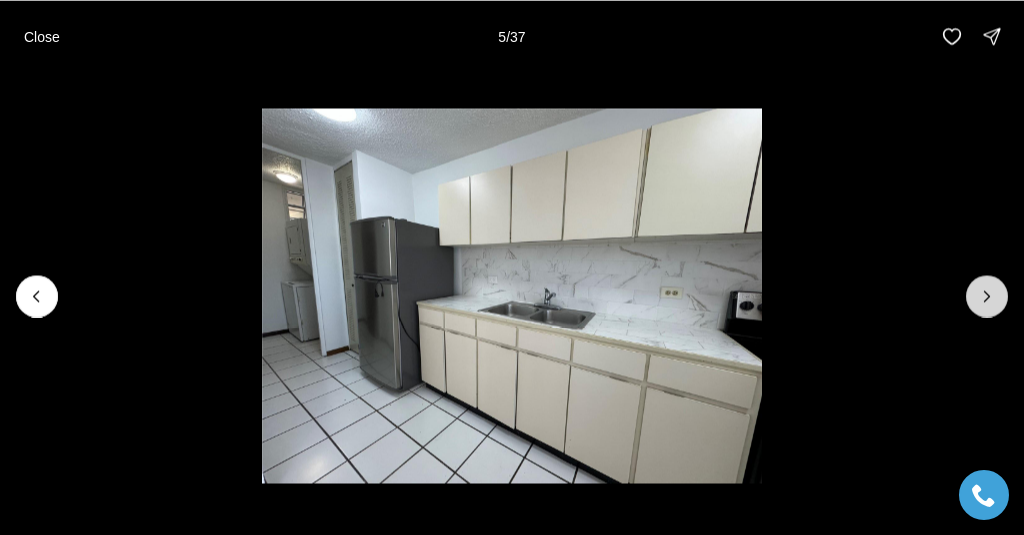 click 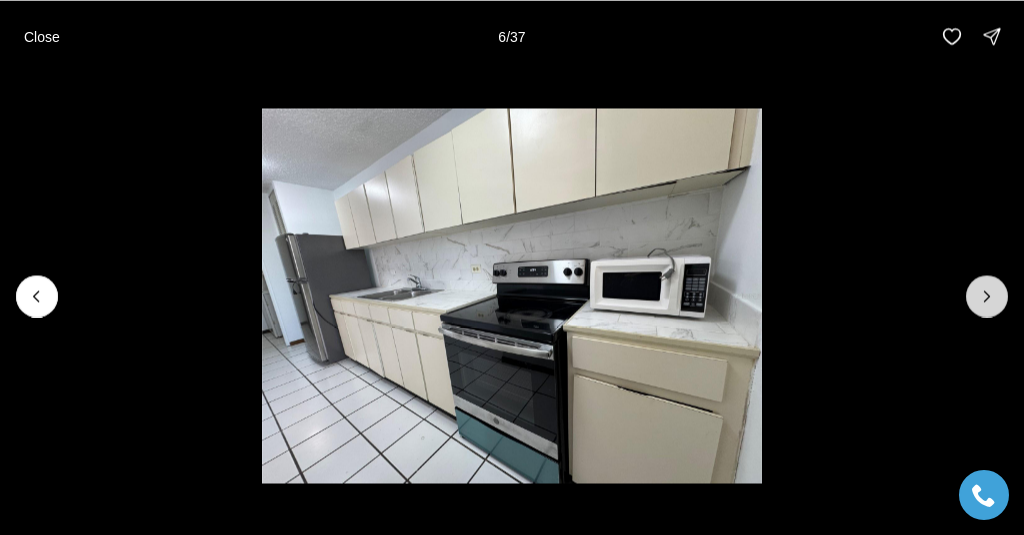 click at bounding box center (987, 296) 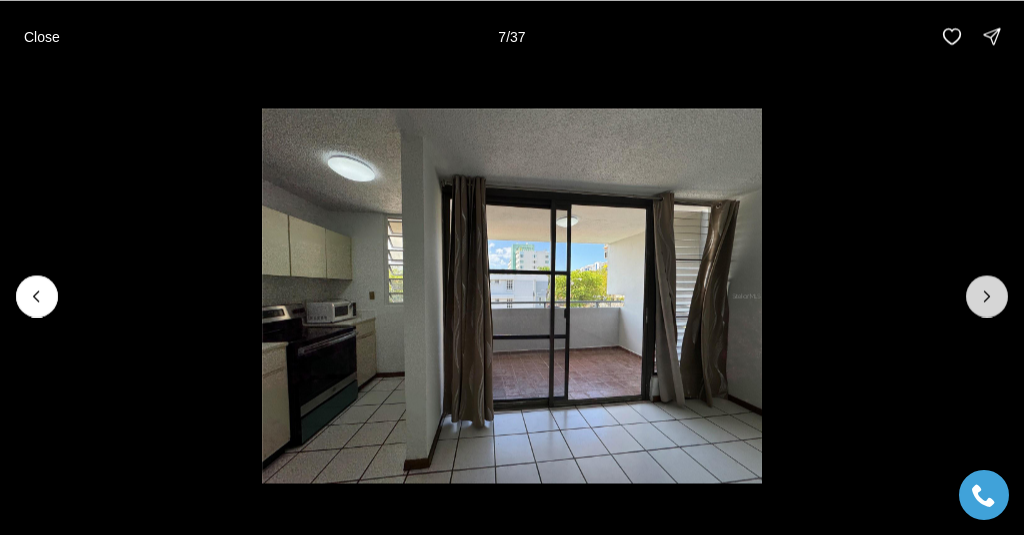 click at bounding box center [987, 296] 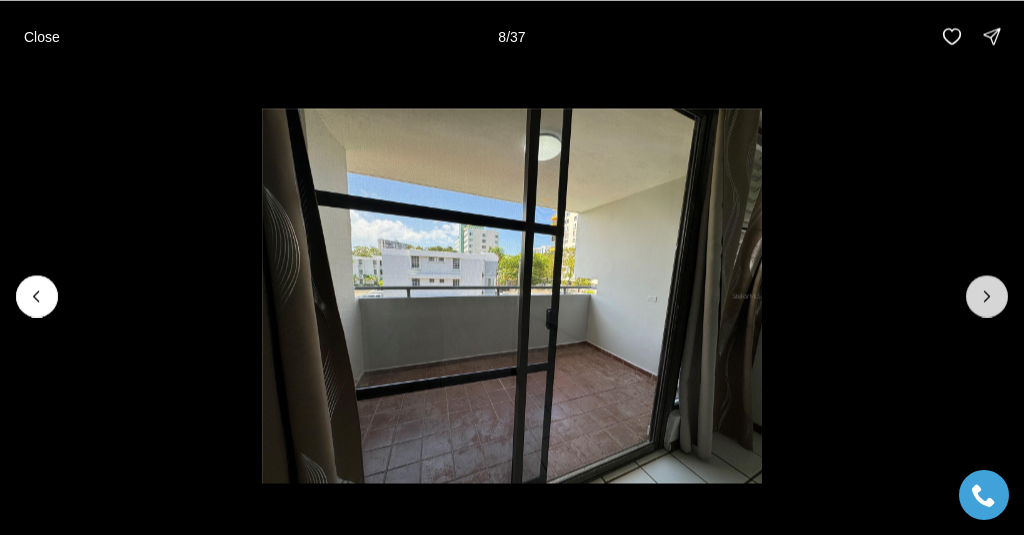 click at bounding box center (987, 296) 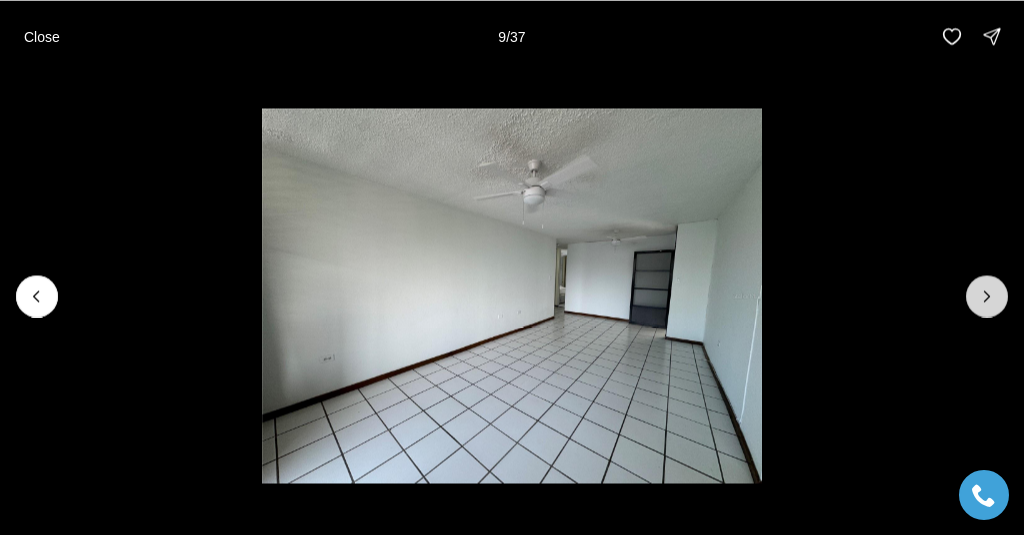 click at bounding box center [987, 296] 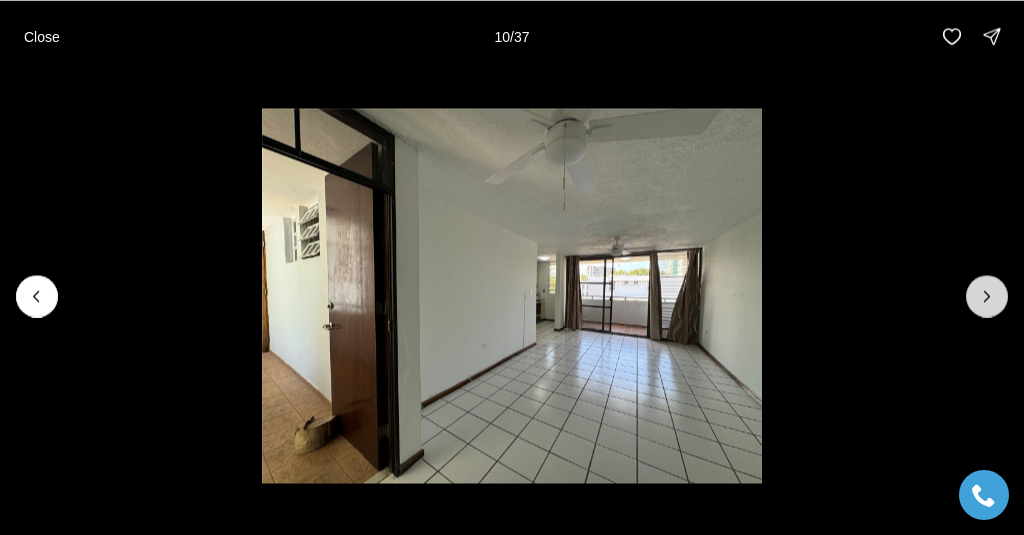 click at bounding box center (987, 296) 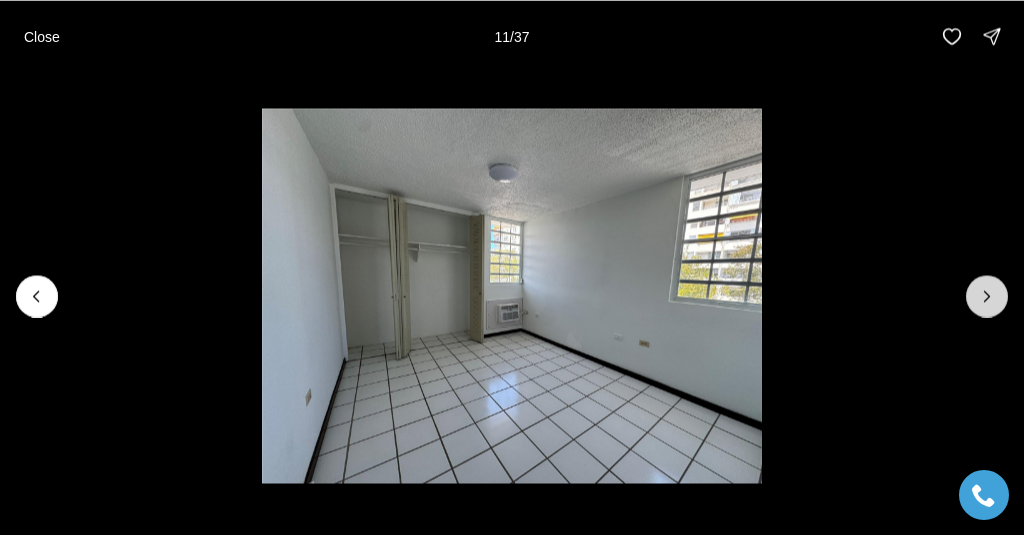 click at bounding box center [987, 296] 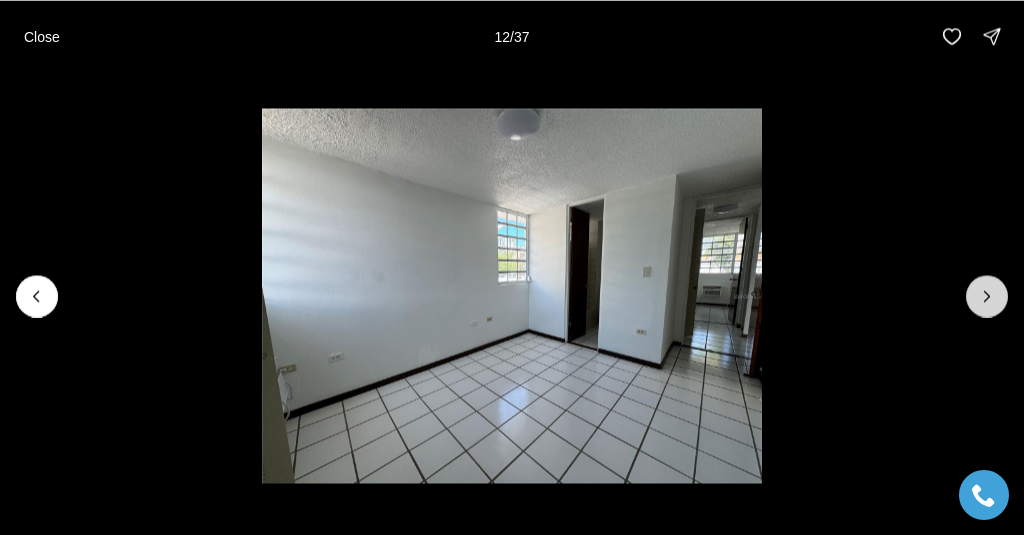 click at bounding box center [987, 296] 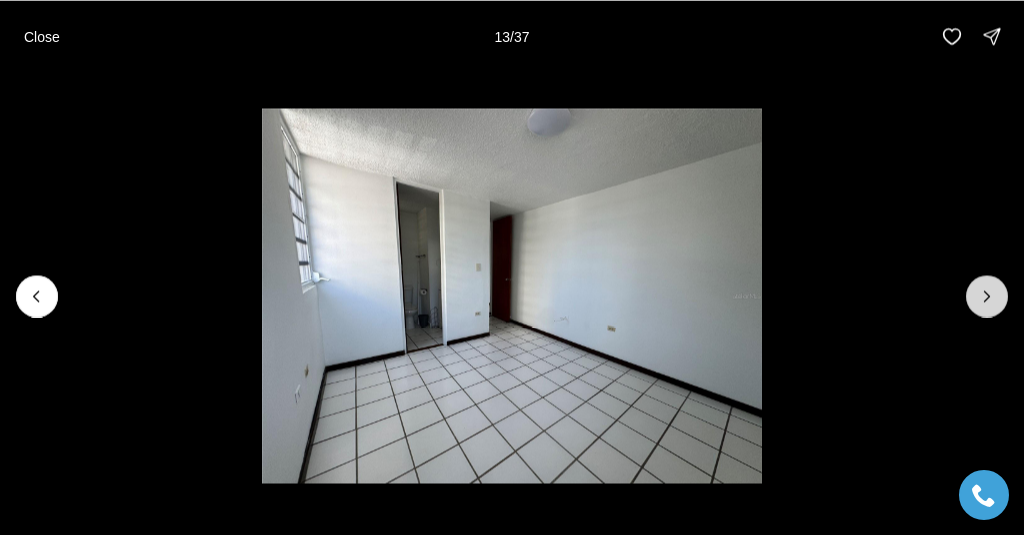 click at bounding box center [987, 296] 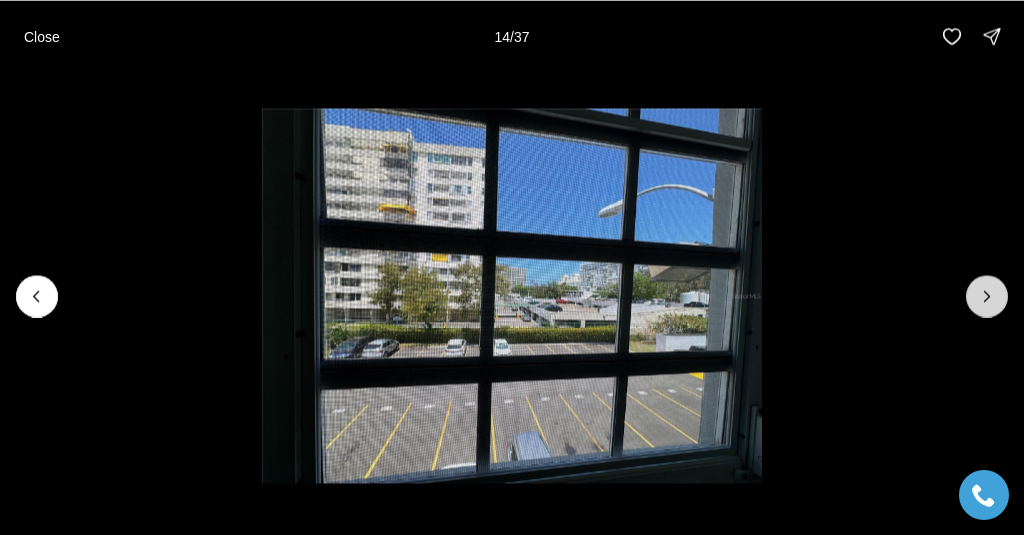 click at bounding box center (987, 296) 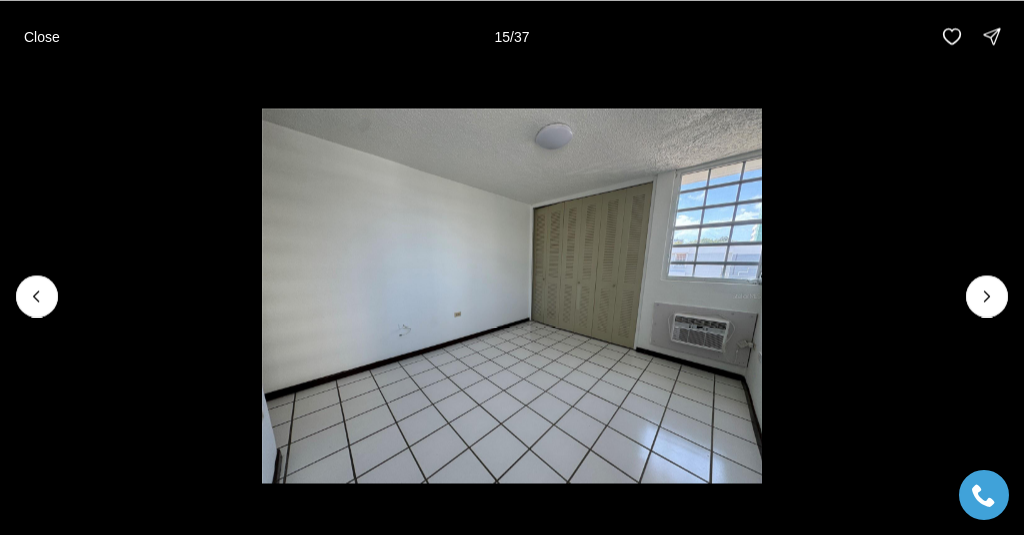 click at bounding box center (511, 295) 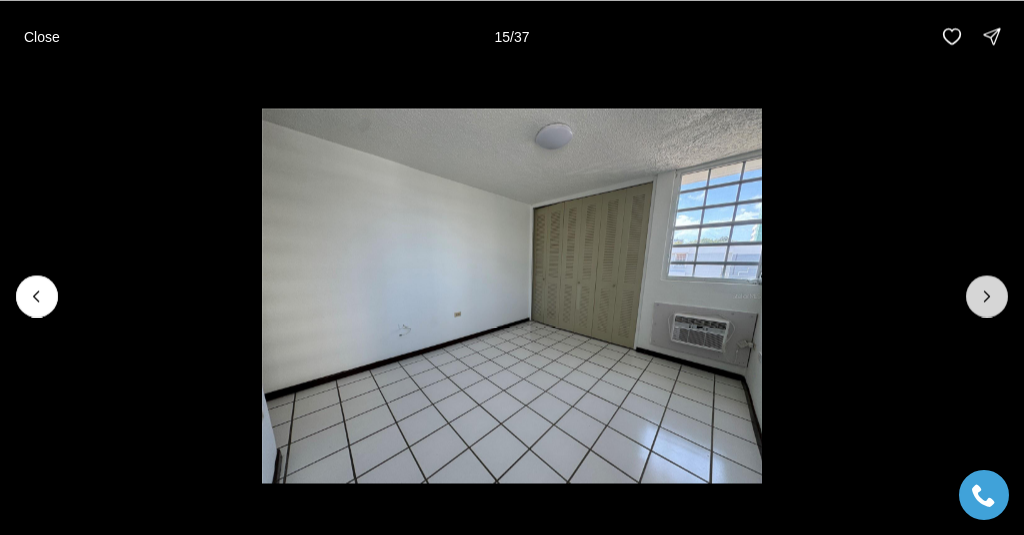 click 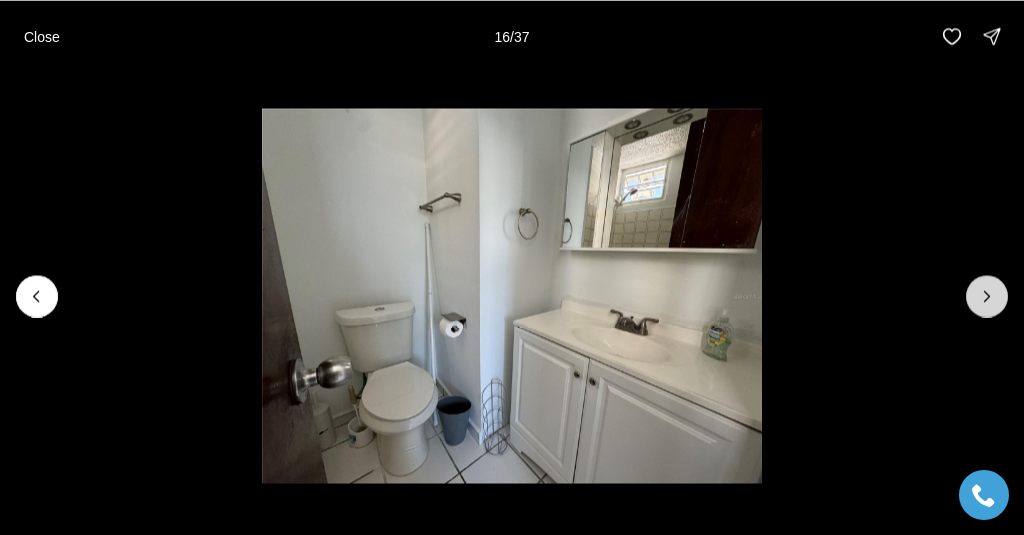click 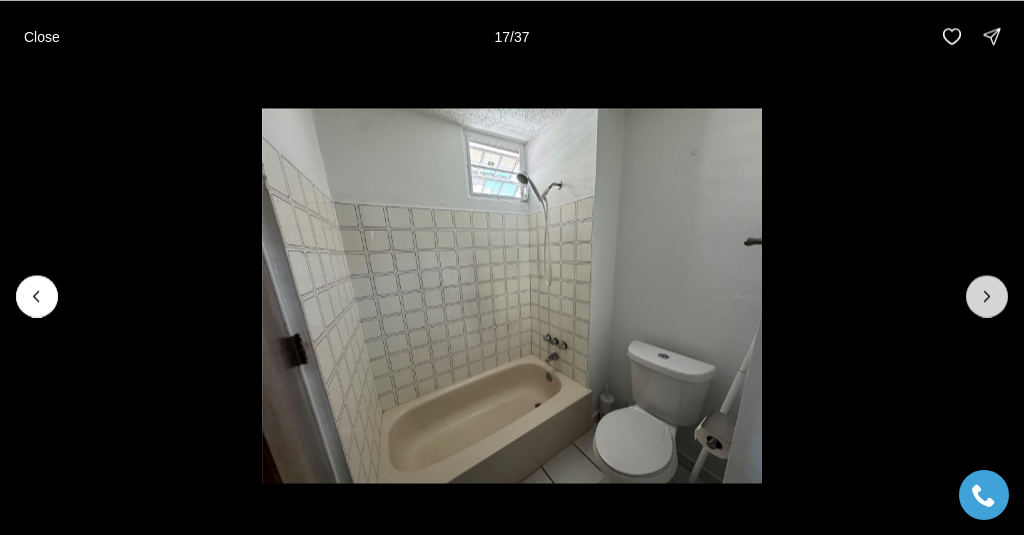 click at bounding box center (987, 296) 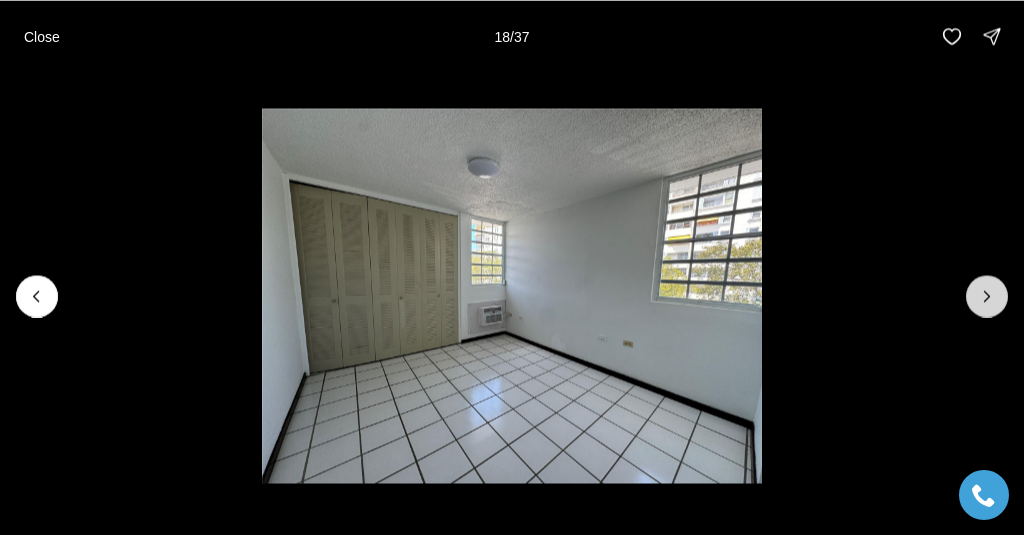 click at bounding box center [987, 296] 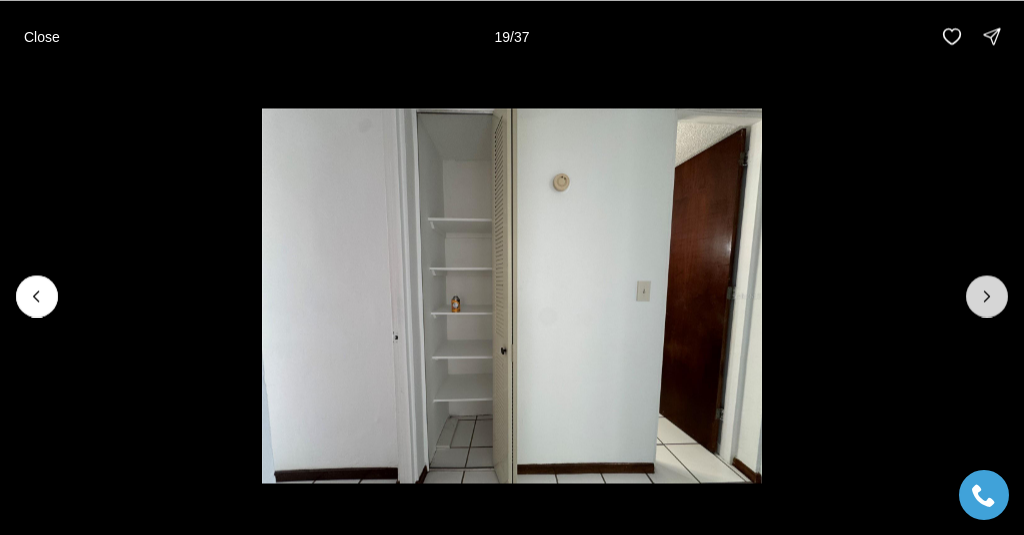 click at bounding box center [987, 296] 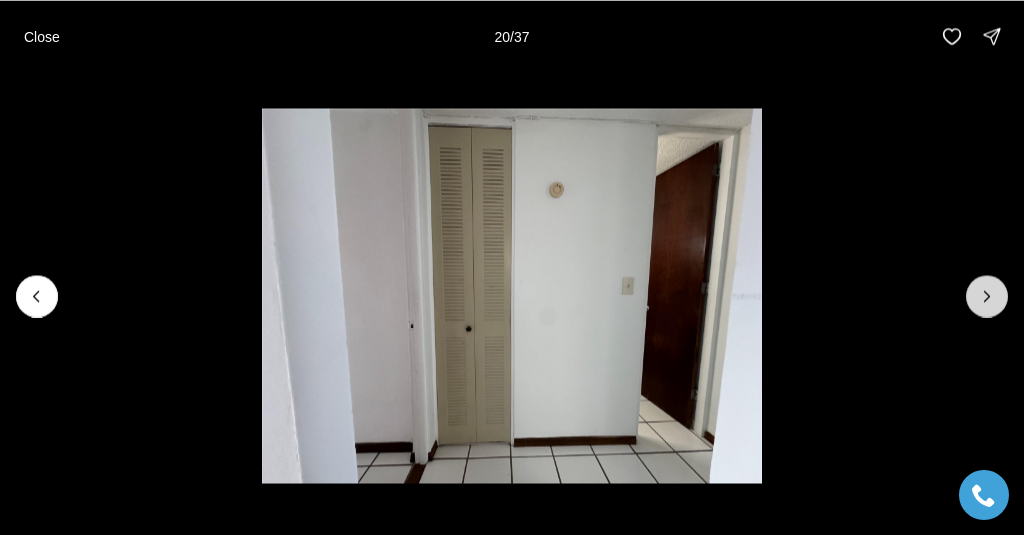 click 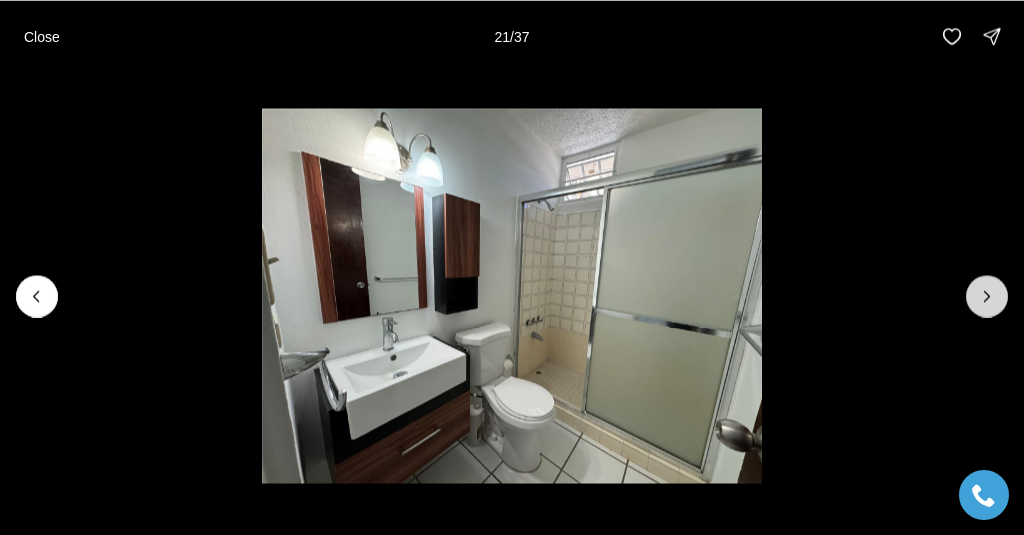 click 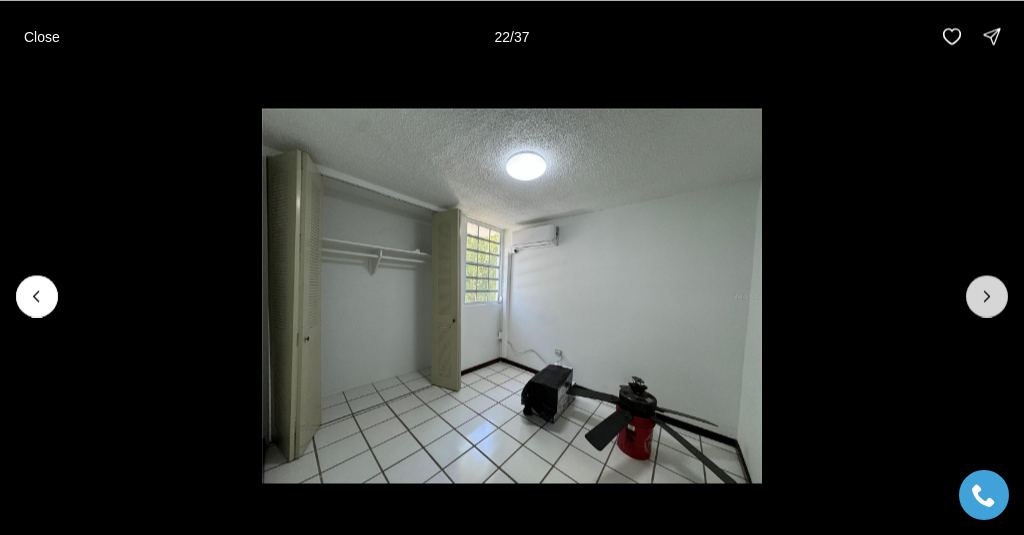 click 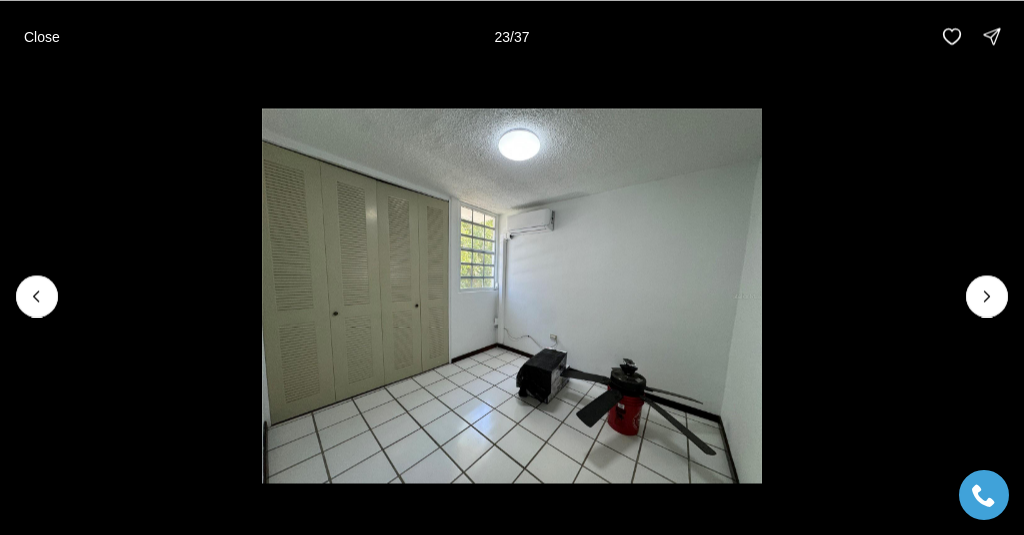 click at bounding box center (512, 295) 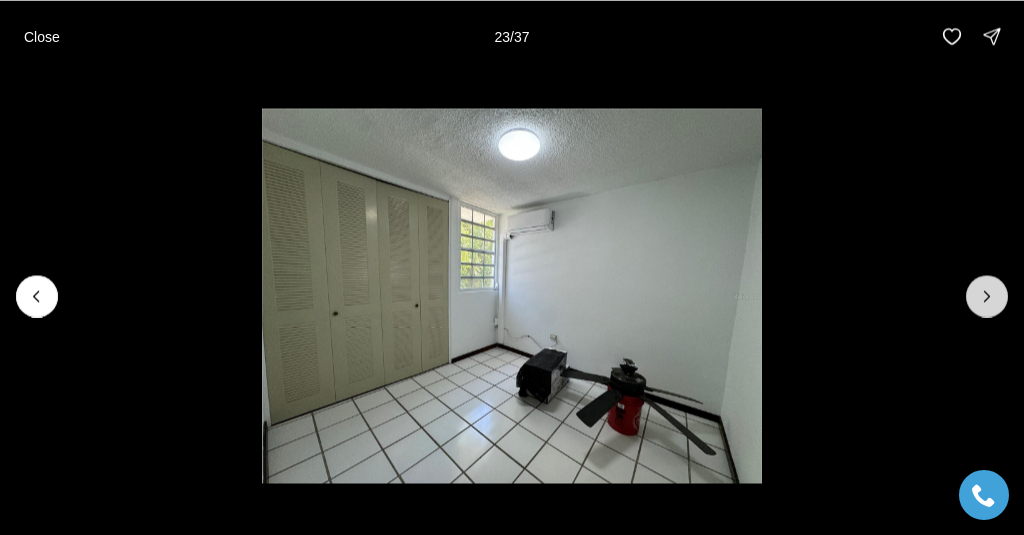 drag, startPoint x: 998, startPoint y: 290, endPoint x: 993, endPoint y: 280, distance: 11.18034 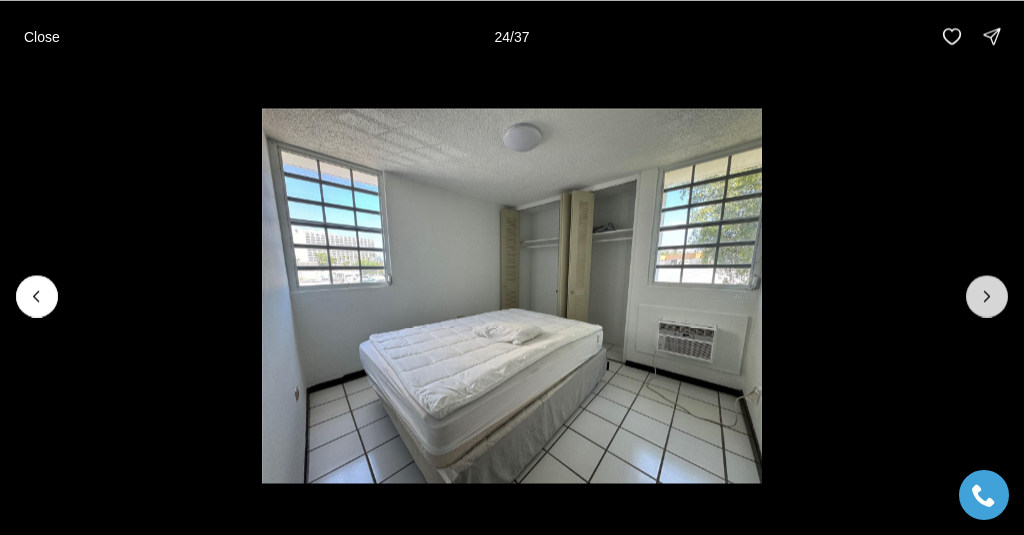 click at bounding box center (987, 296) 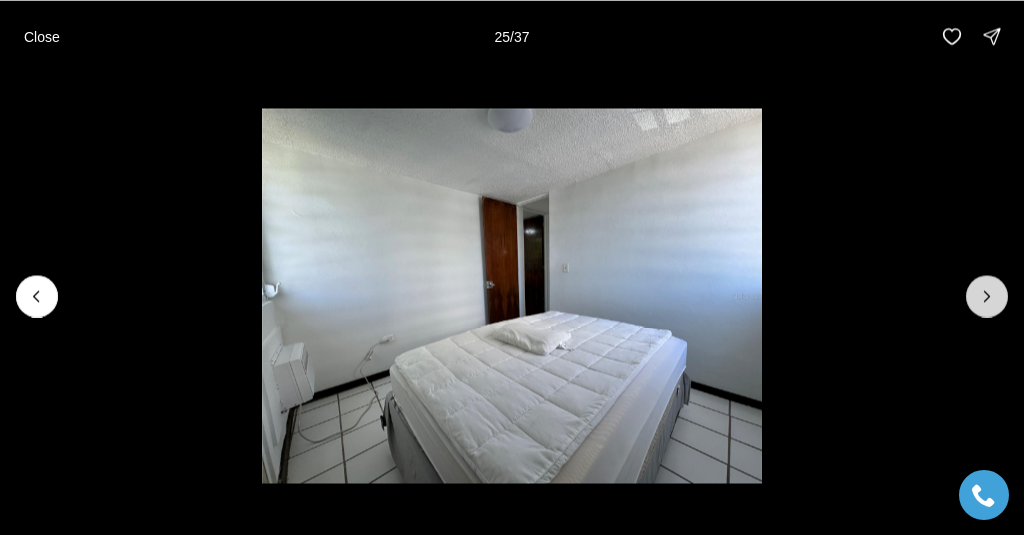 click at bounding box center [987, 296] 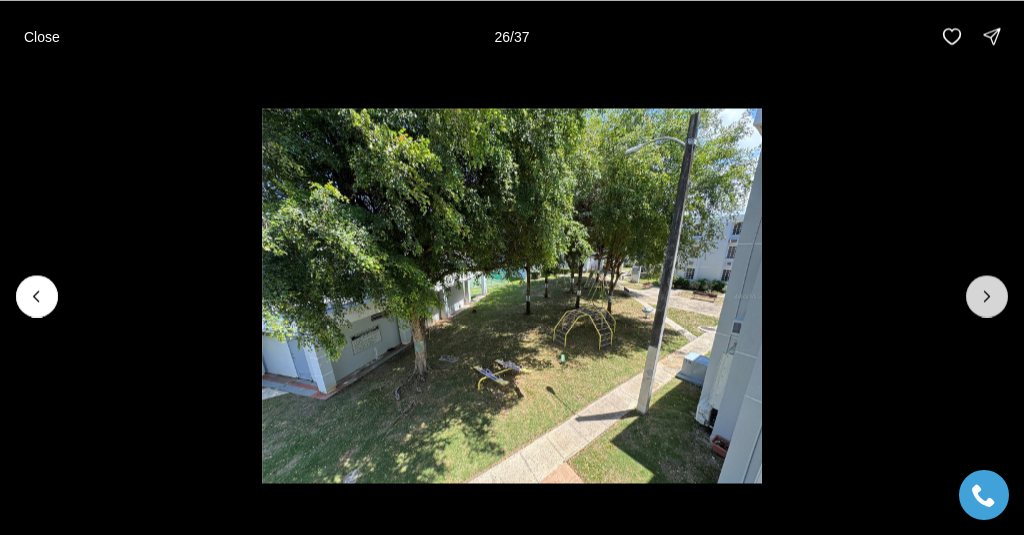 click 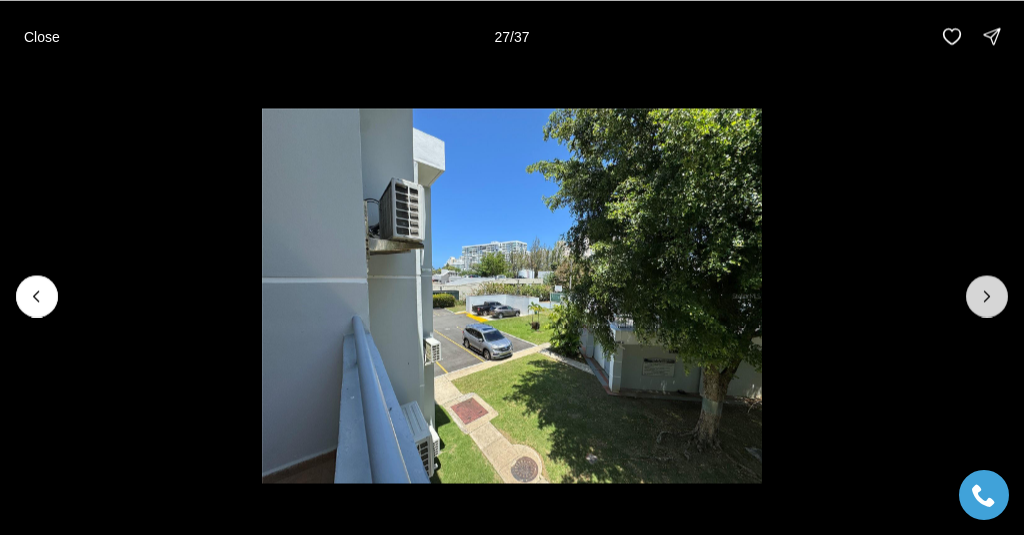 click at bounding box center (987, 296) 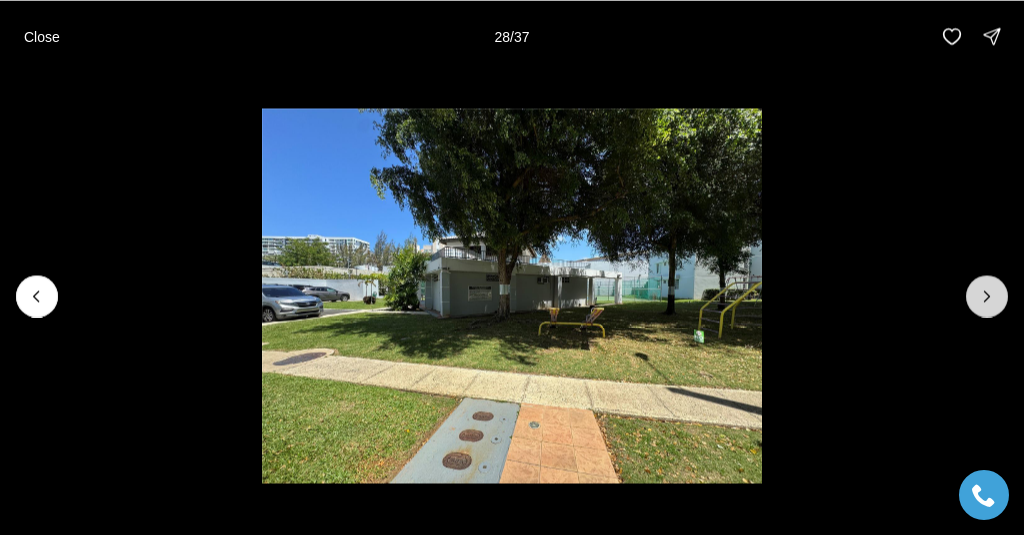 click at bounding box center (987, 296) 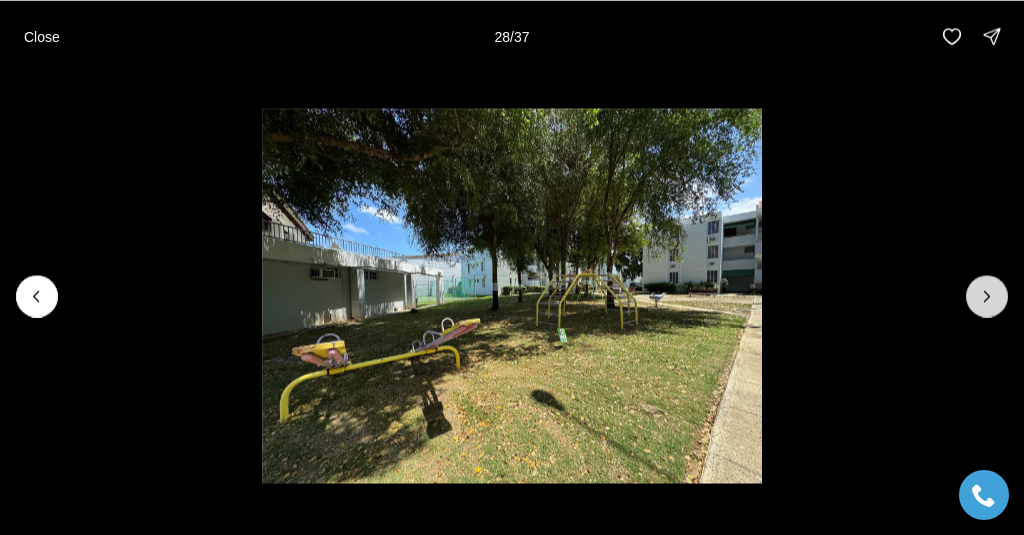 drag, startPoint x: 975, startPoint y: 304, endPoint x: 972, endPoint y: 292, distance: 12.369317 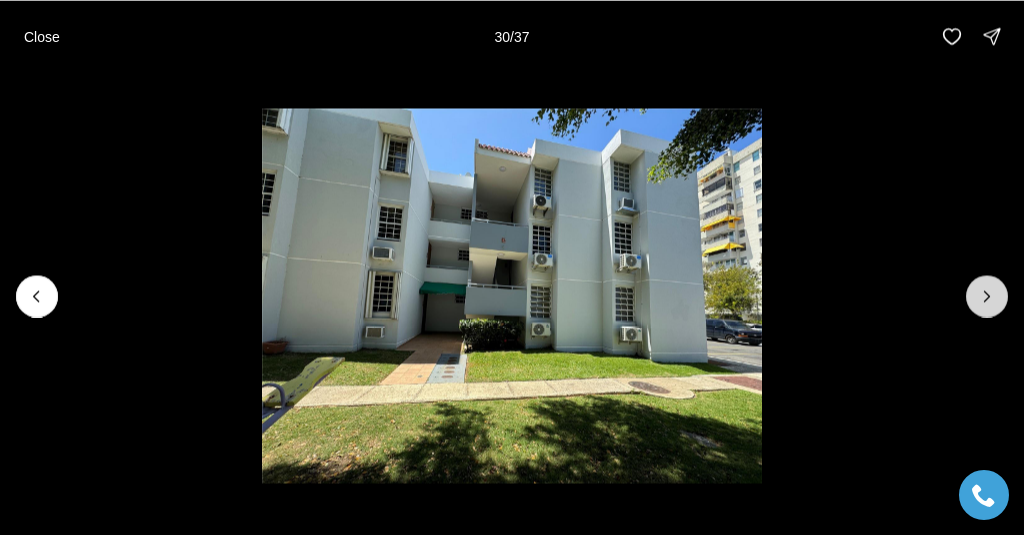 click at bounding box center (987, 296) 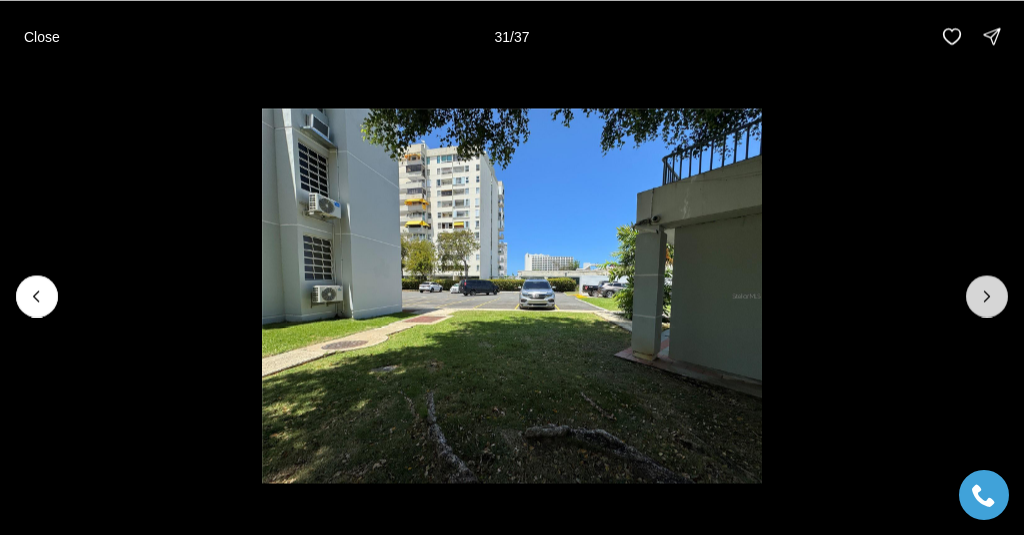 click at bounding box center (987, 296) 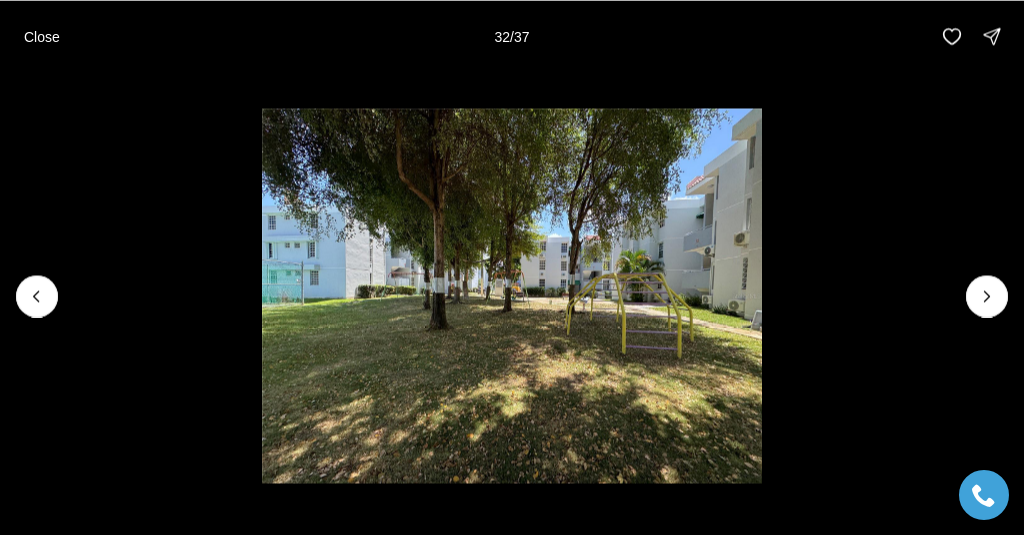 click at bounding box center (511, 295) 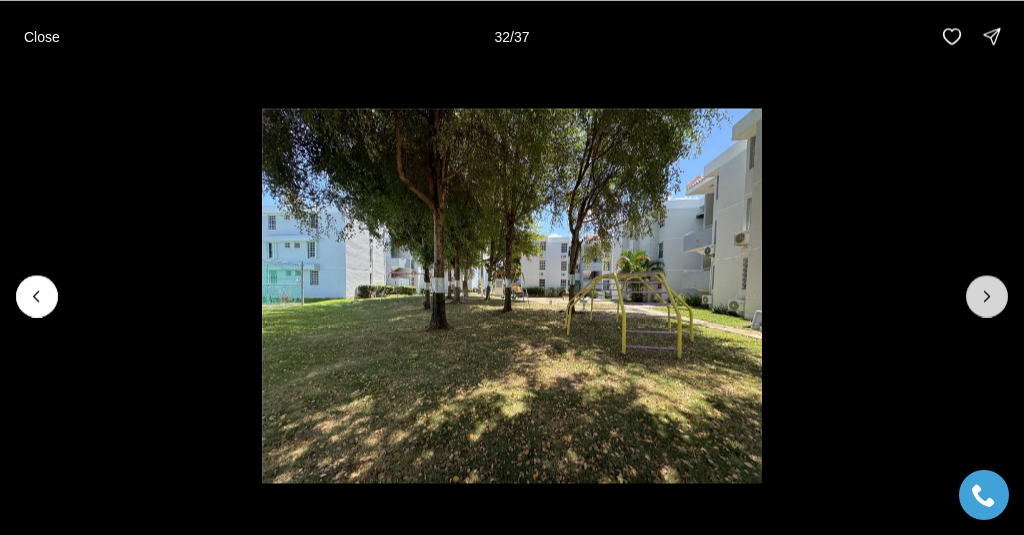 click 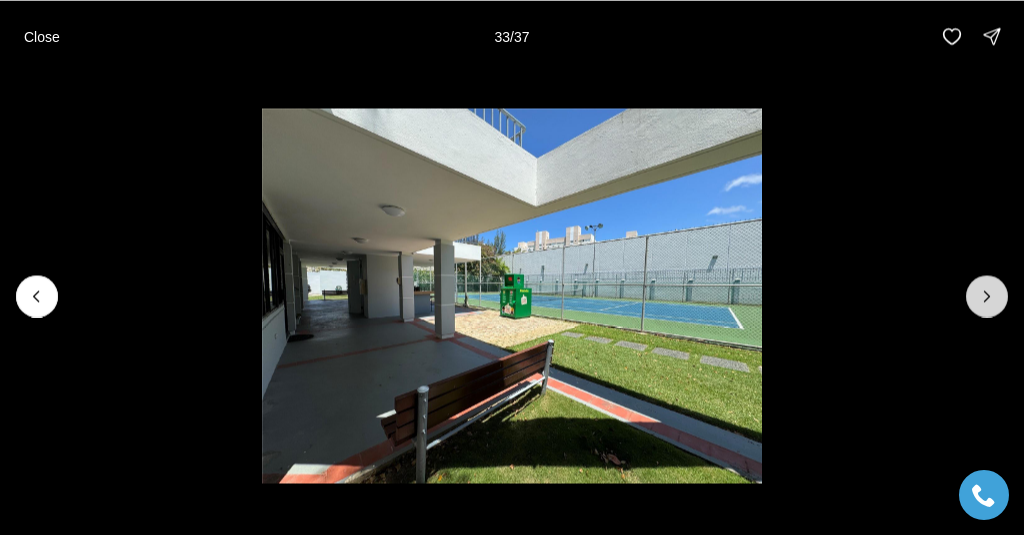 click 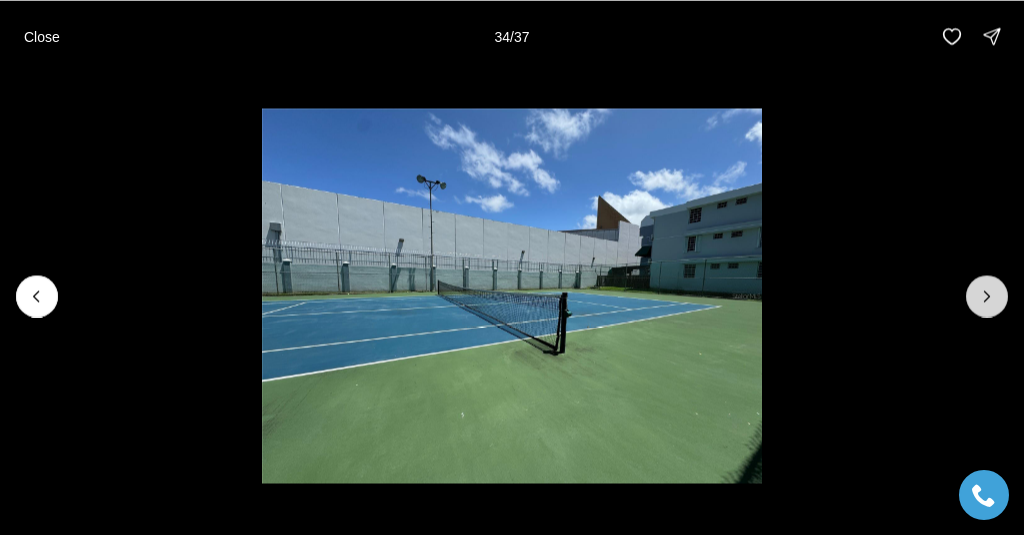 drag, startPoint x: 989, startPoint y: 287, endPoint x: 989, endPoint y: 275, distance: 12 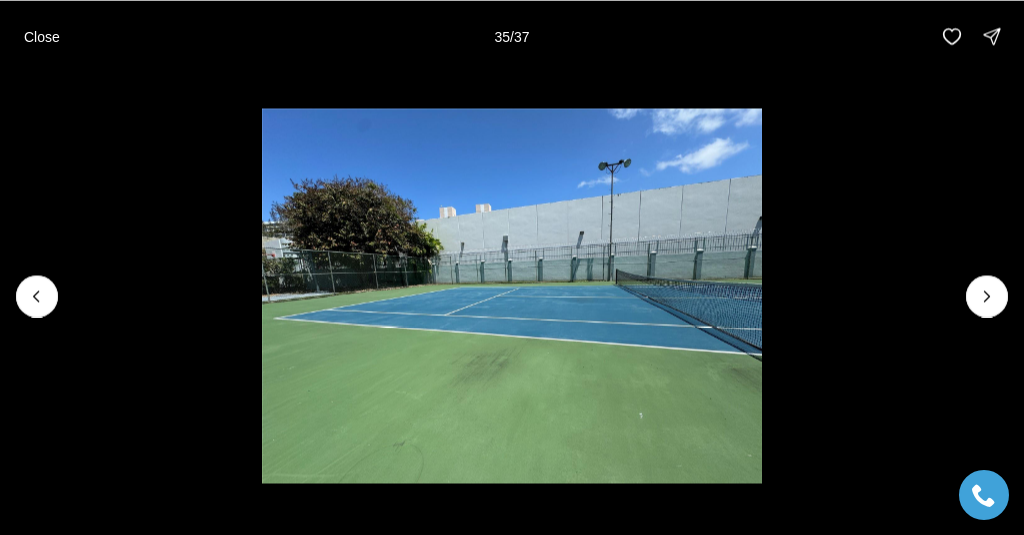 click at bounding box center [512, 295] 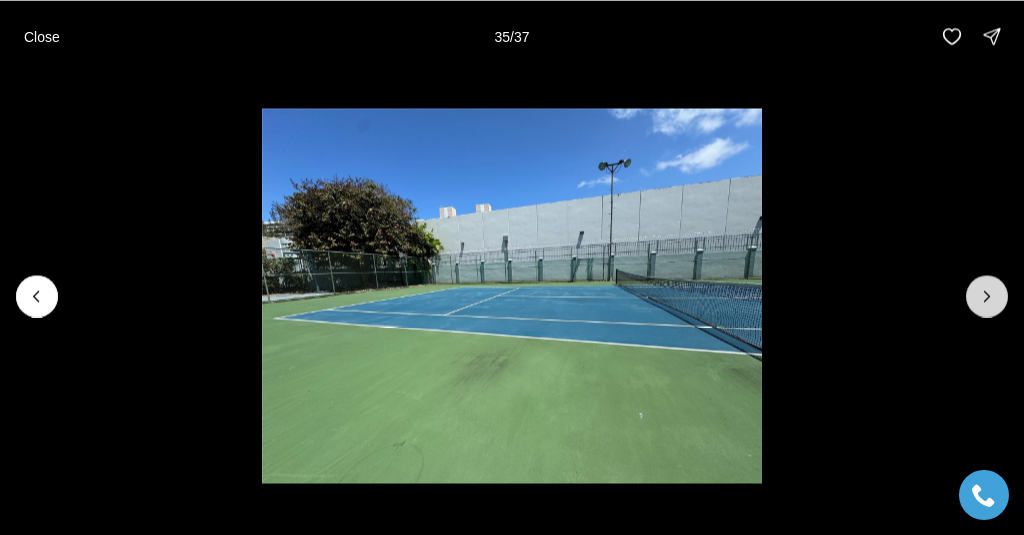 drag, startPoint x: 985, startPoint y: 299, endPoint x: 982, endPoint y: 289, distance: 10.440307 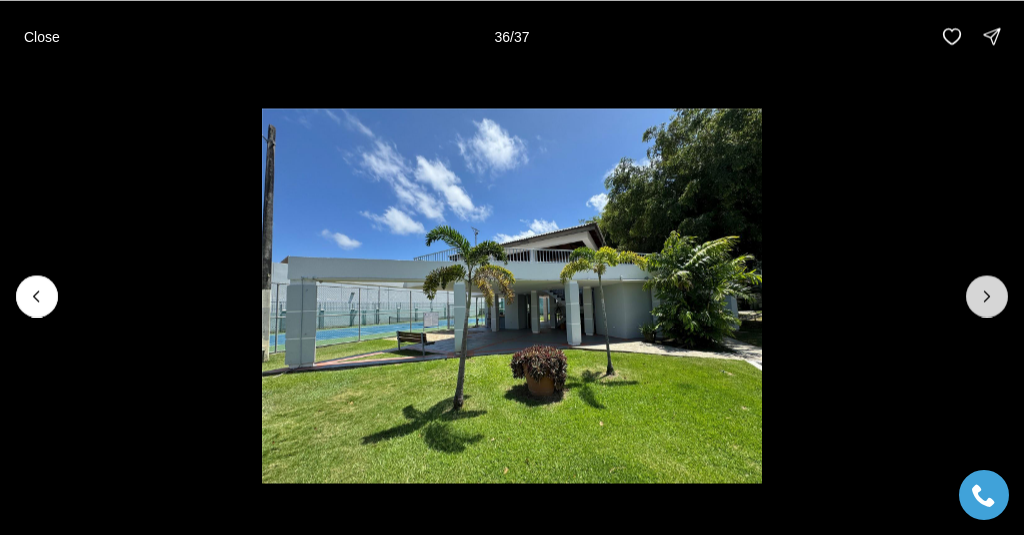 click 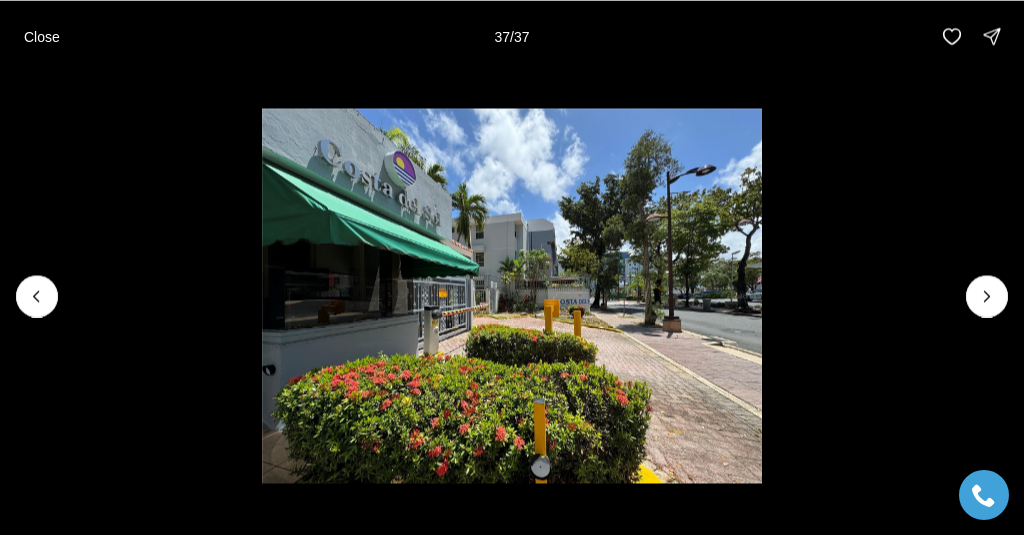 click at bounding box center (987, 296) 